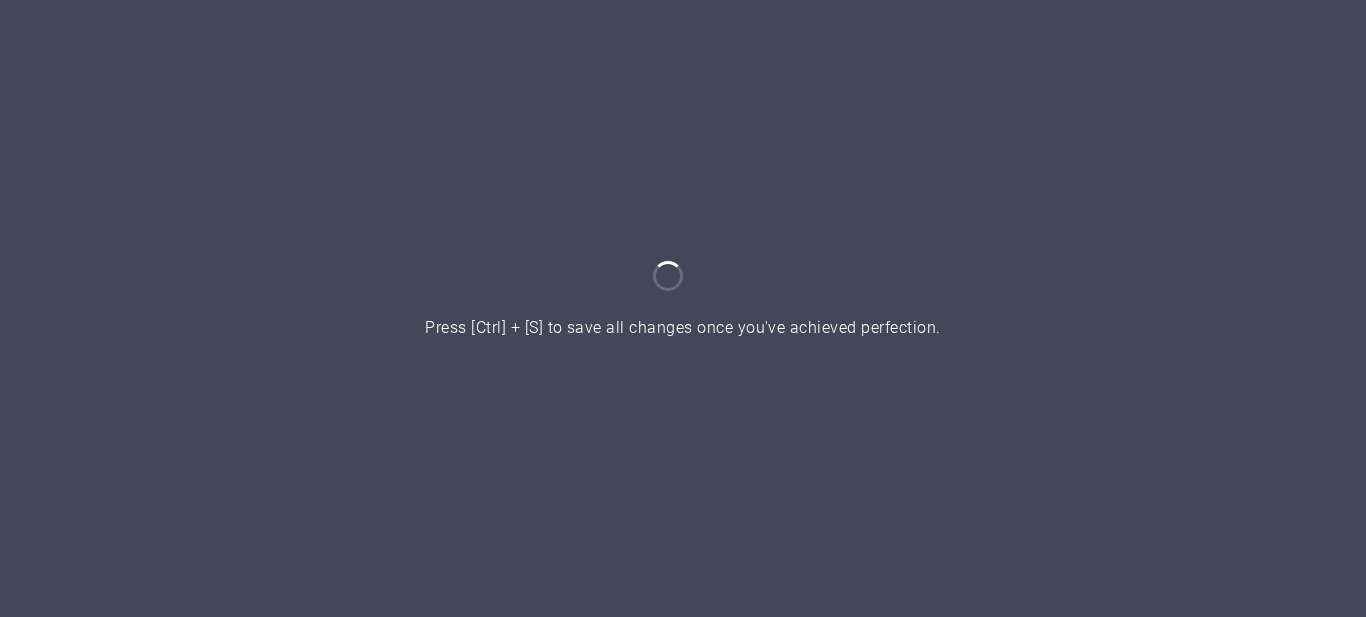 scroll, scrollTop: 0, scrollLeft: 0, axis: both 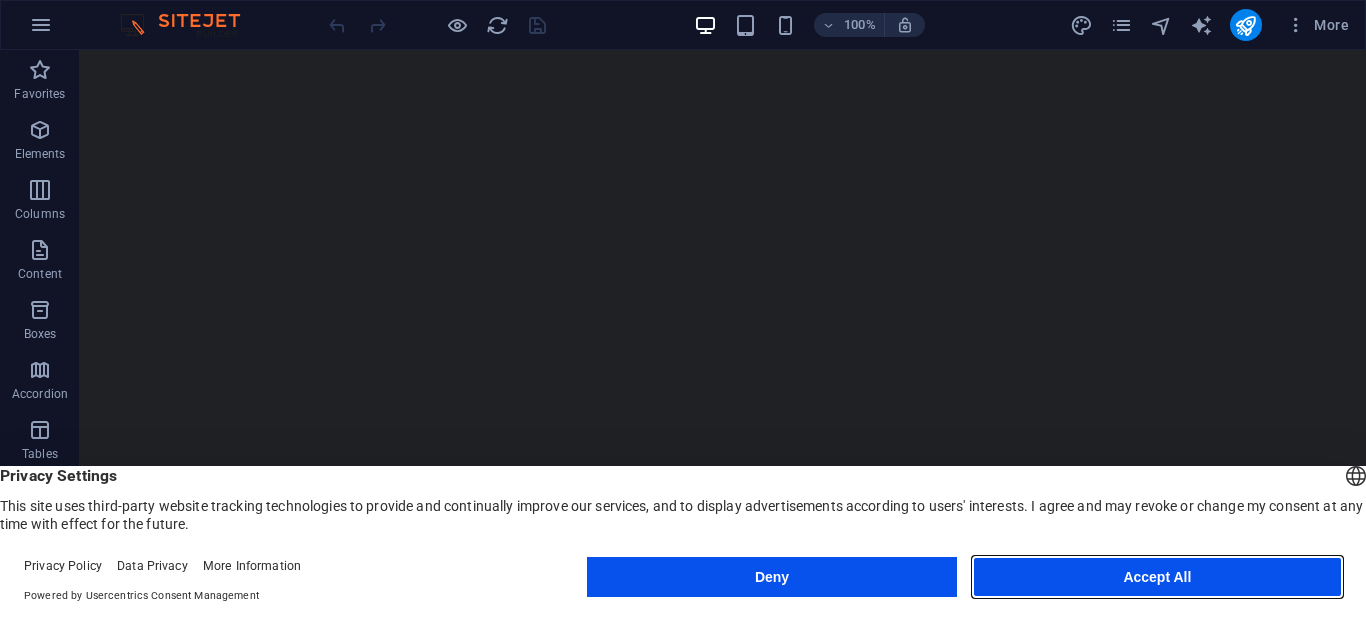 click on "Accept All" at bounding box center (1157, 577) 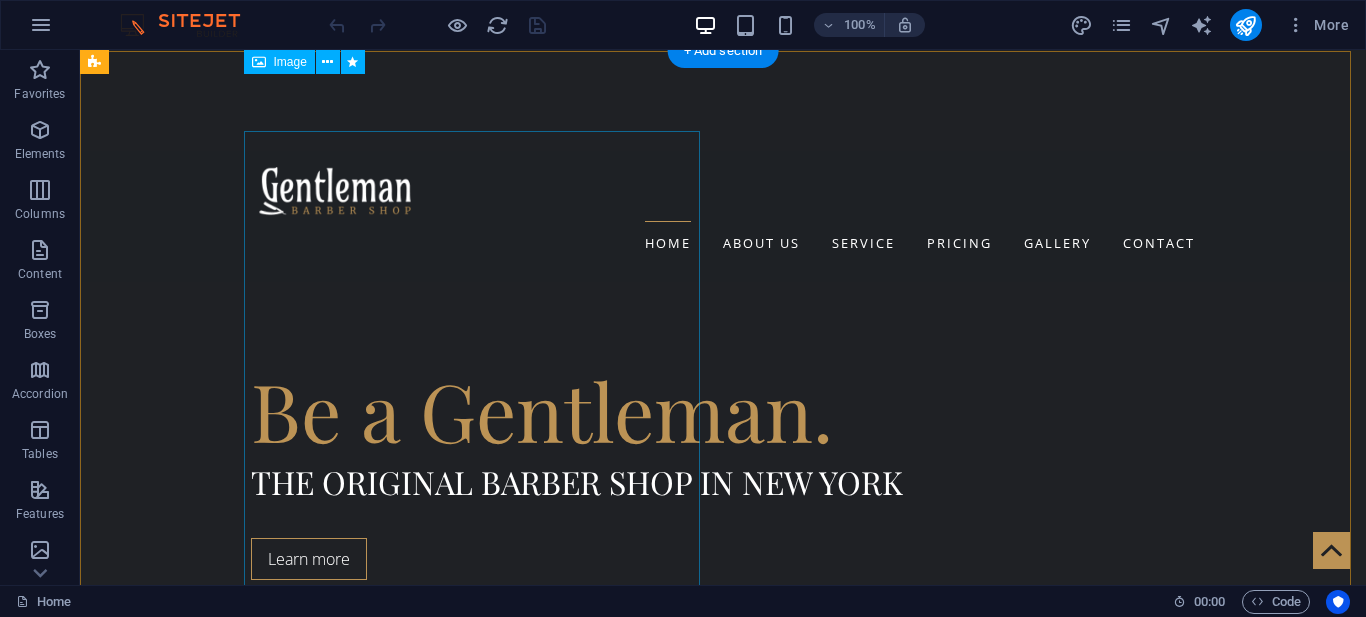 scroll, scrollTop: 500, scrollLeft: 0, axis: vertical 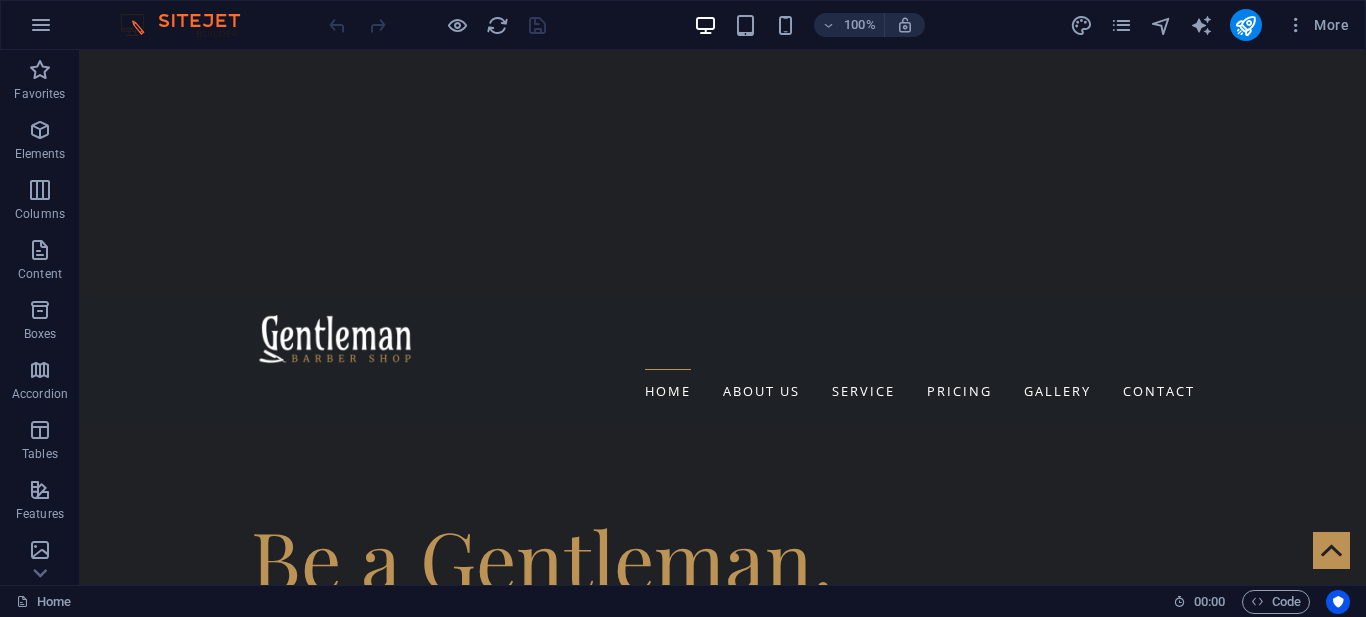 click at bounding box center [190, 25] 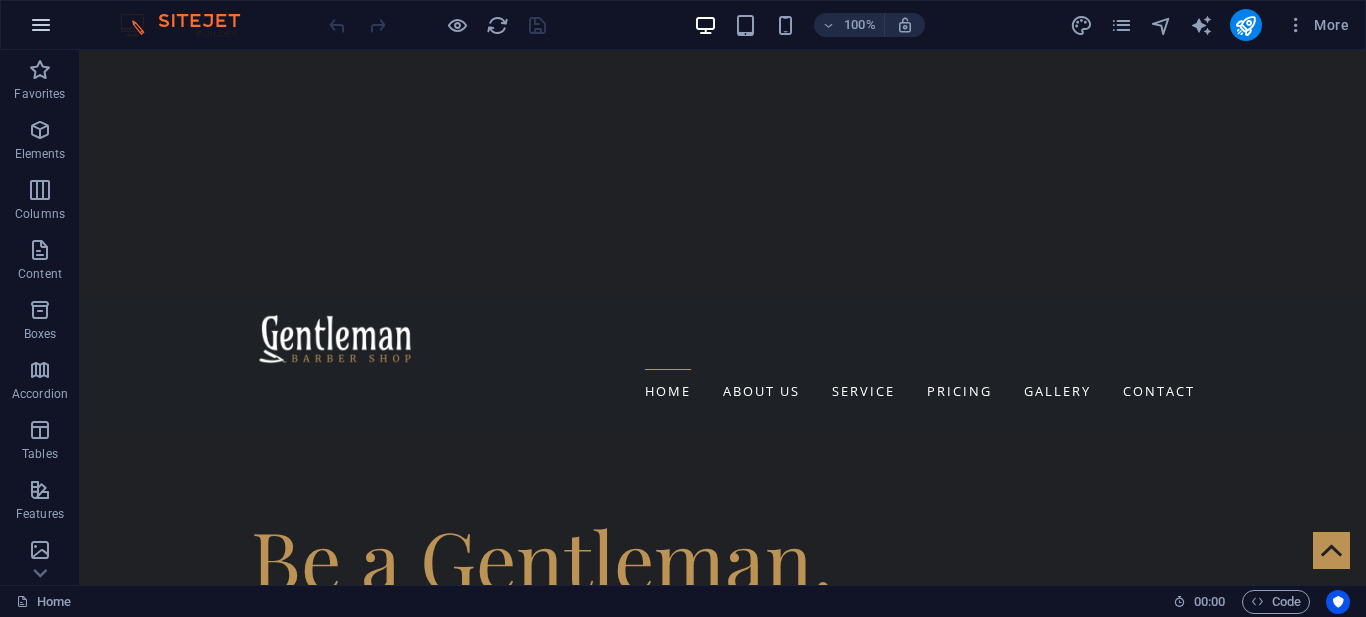 click at bounding box center [41, 25] 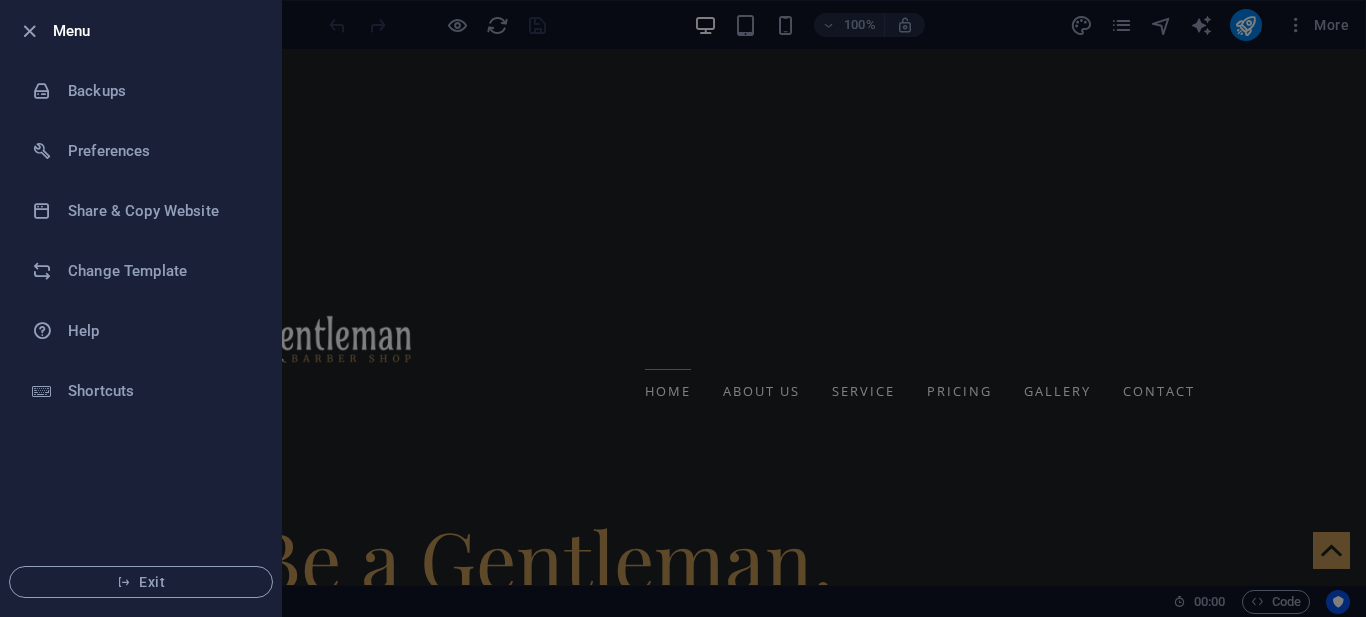 click at bounding box center (683, 308) 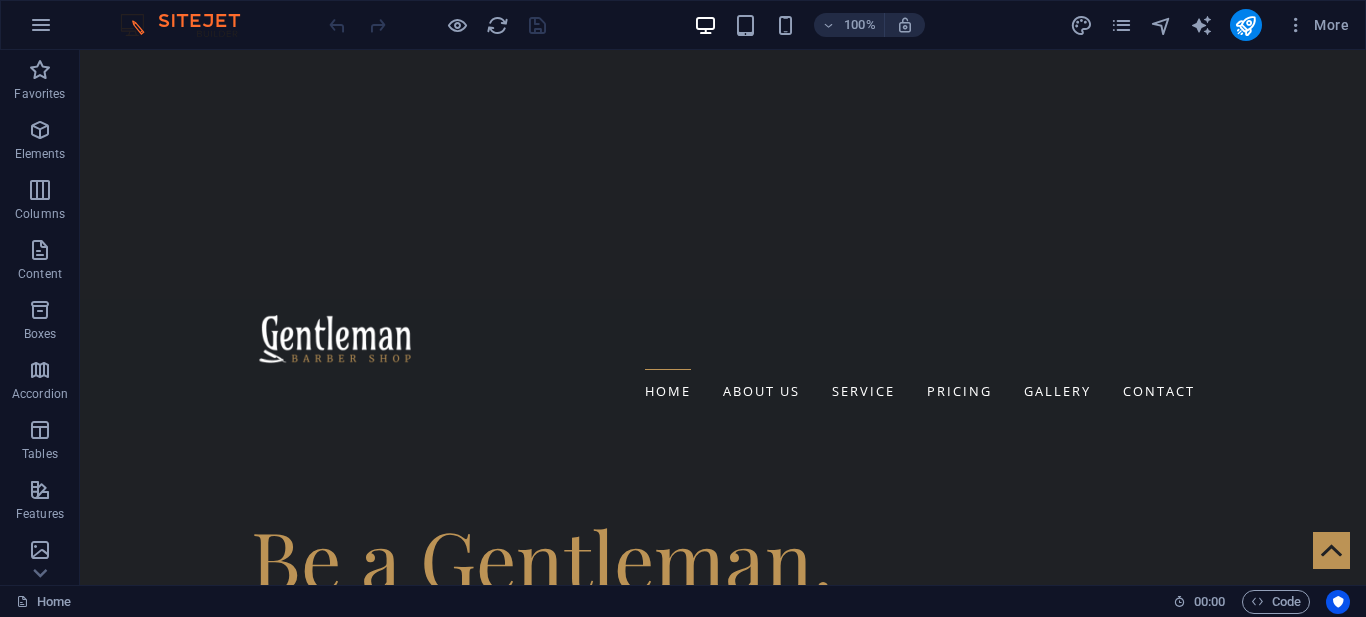 scroll, scrollTop: 400, scrollLeft: 0, axis: vertical 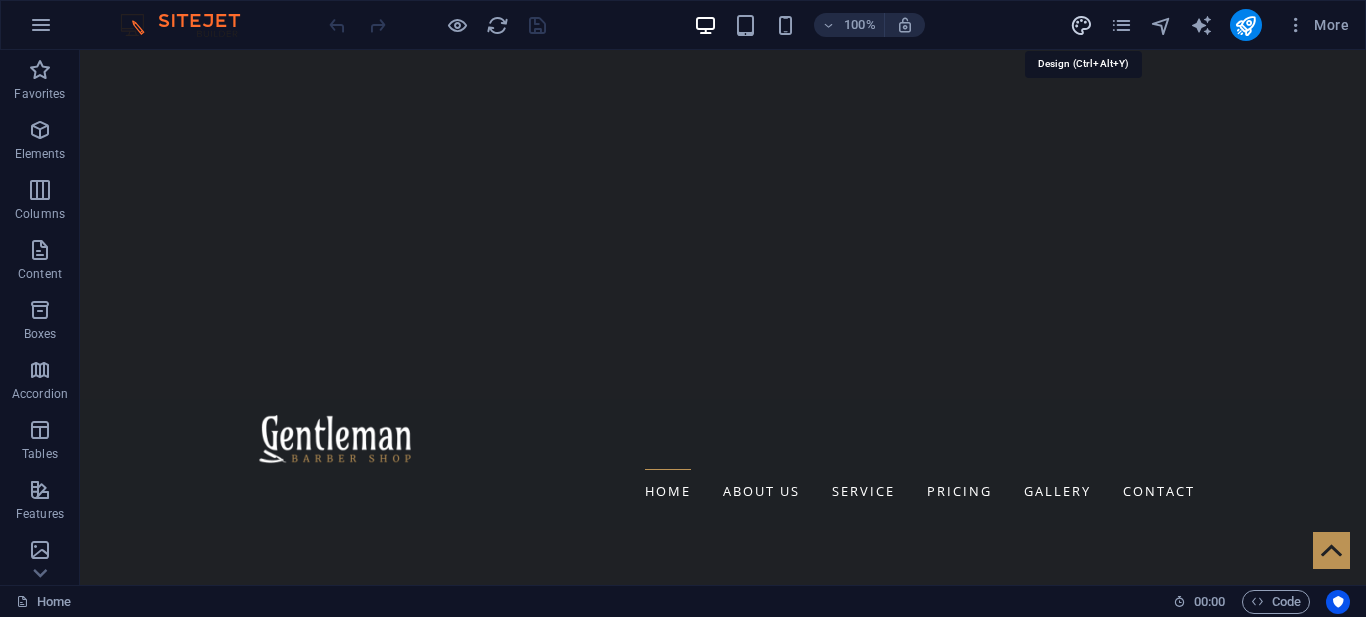 click at bounding box center [1081, 25] 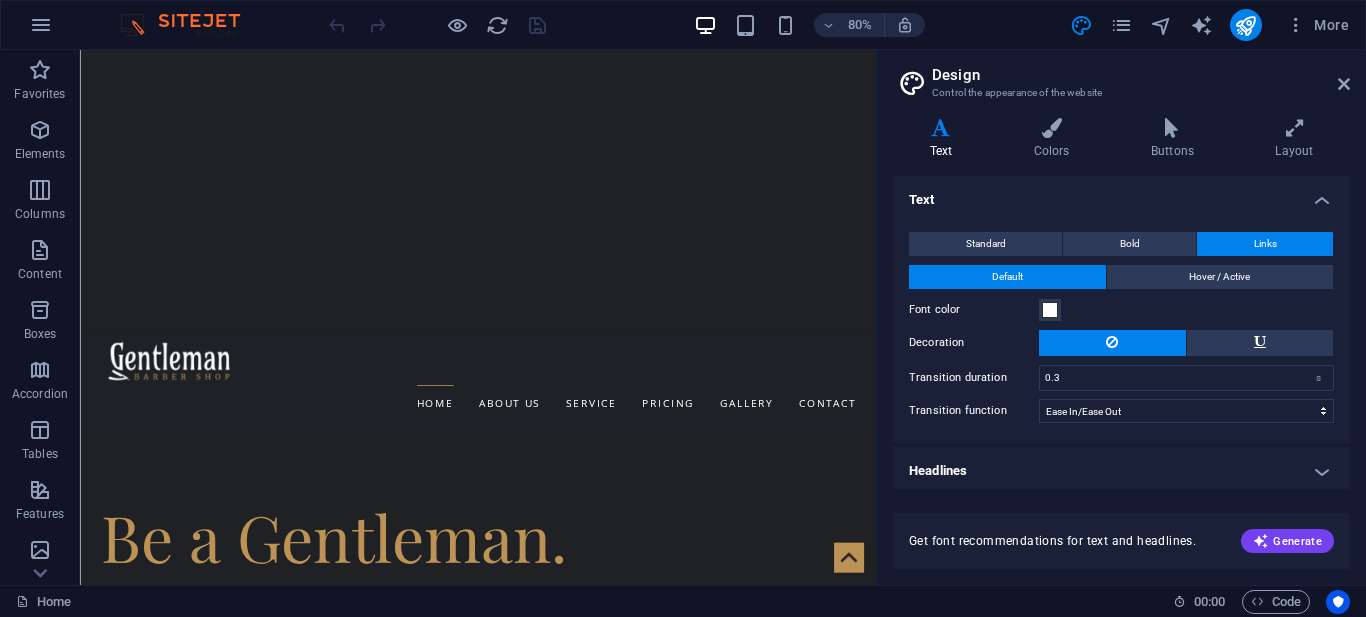 type 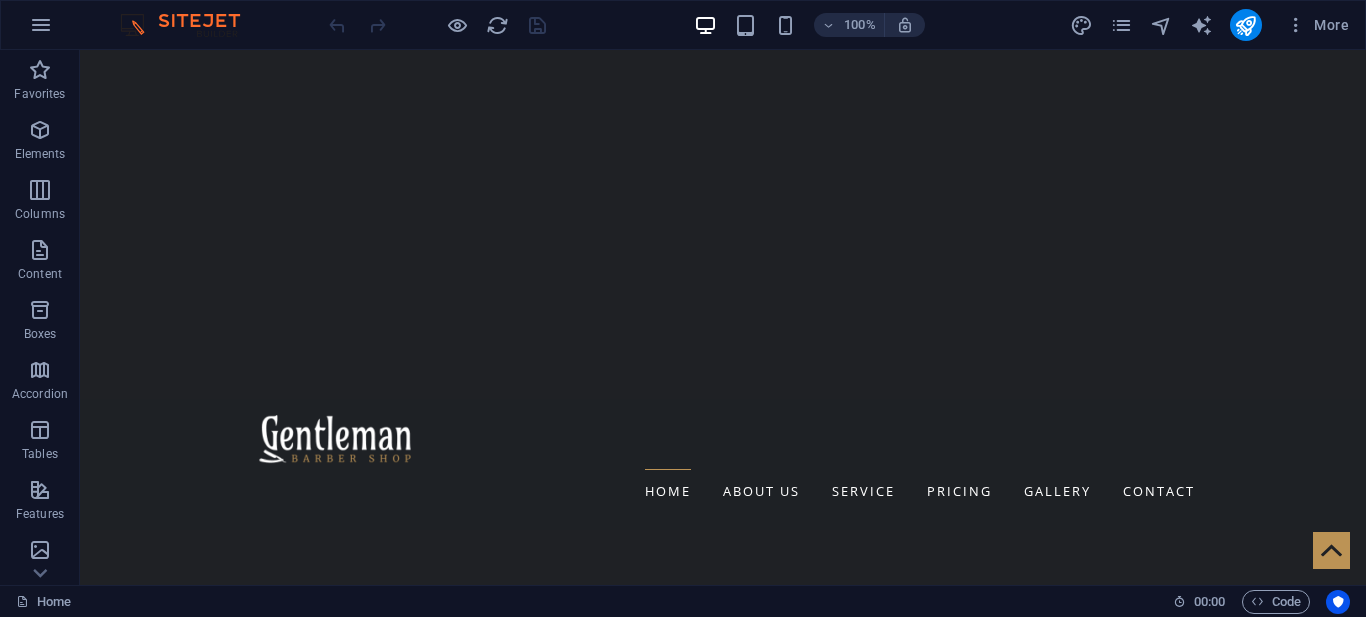 click at bounding box center (190, 25) 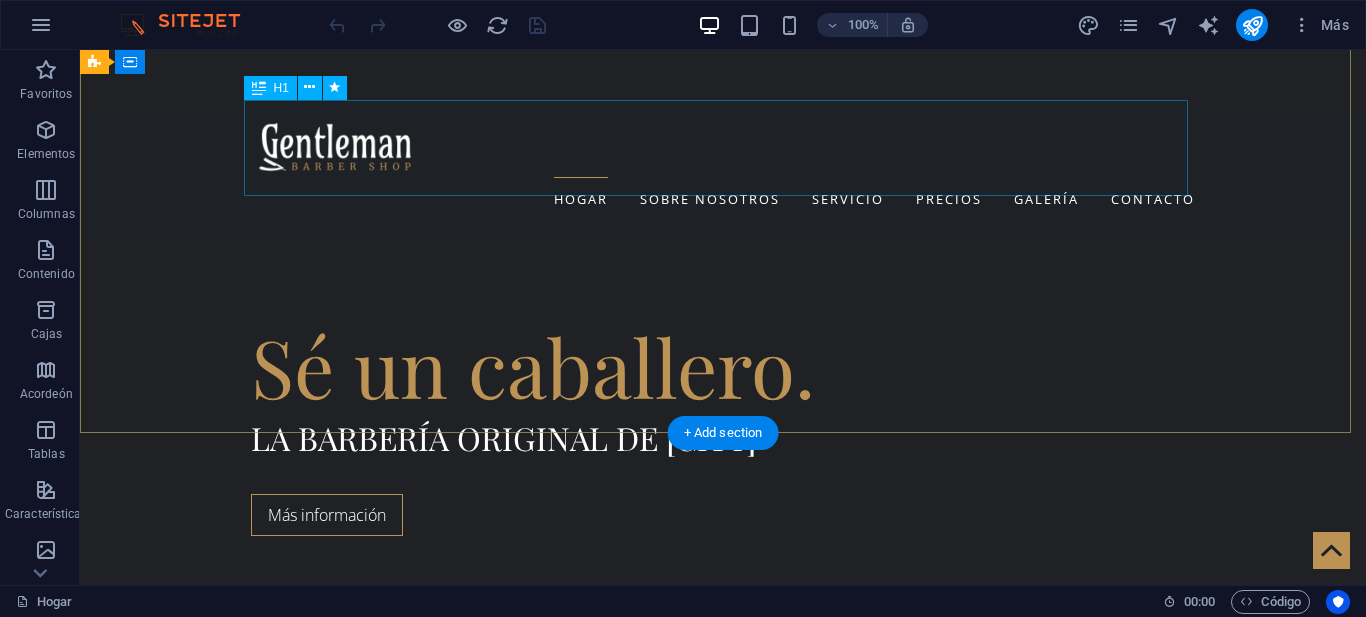 scroll, scrollTop: 200, scrollLeft: 0, axis: vertical 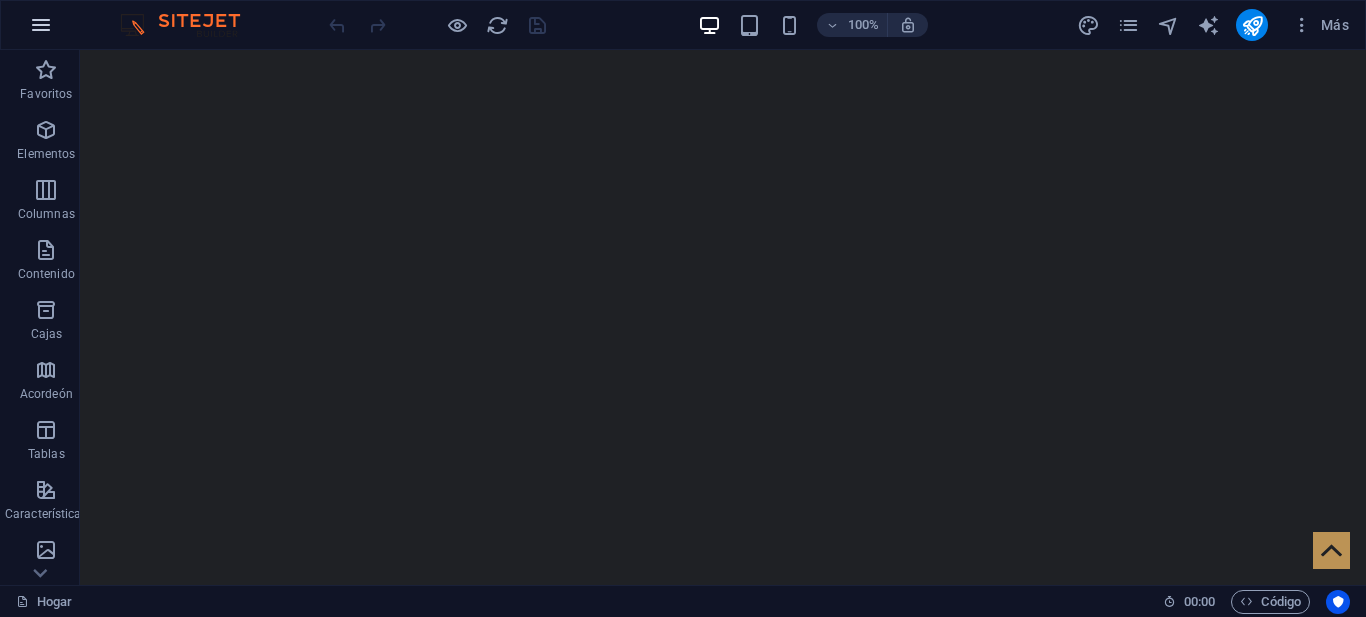 click at bounding box center (41, 25) 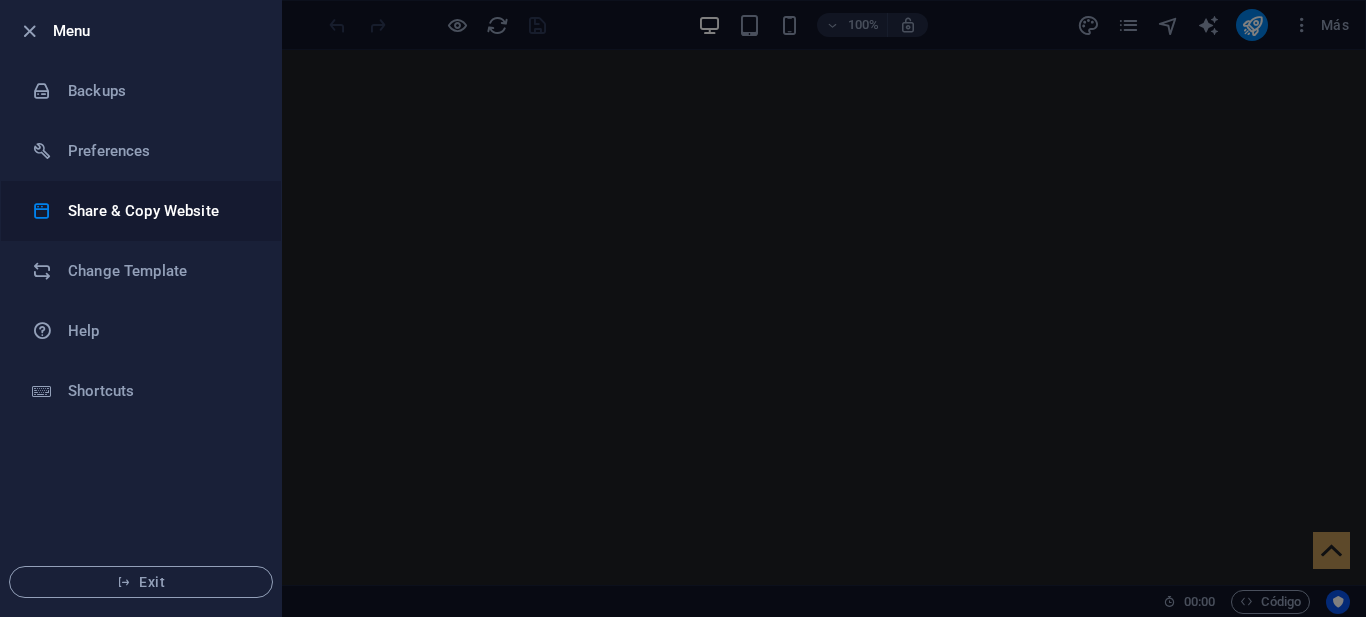 click on "Share & Copy Website" at bounding box center (160, 211) 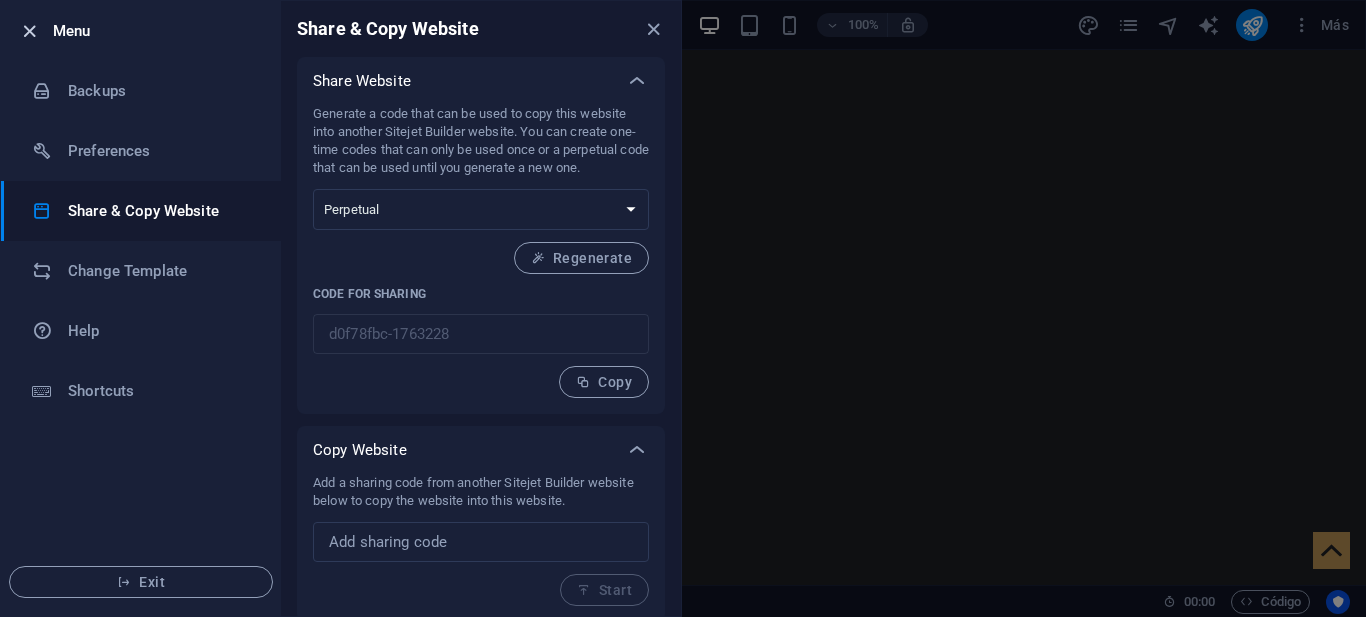 click at bounding box center (29, 31) 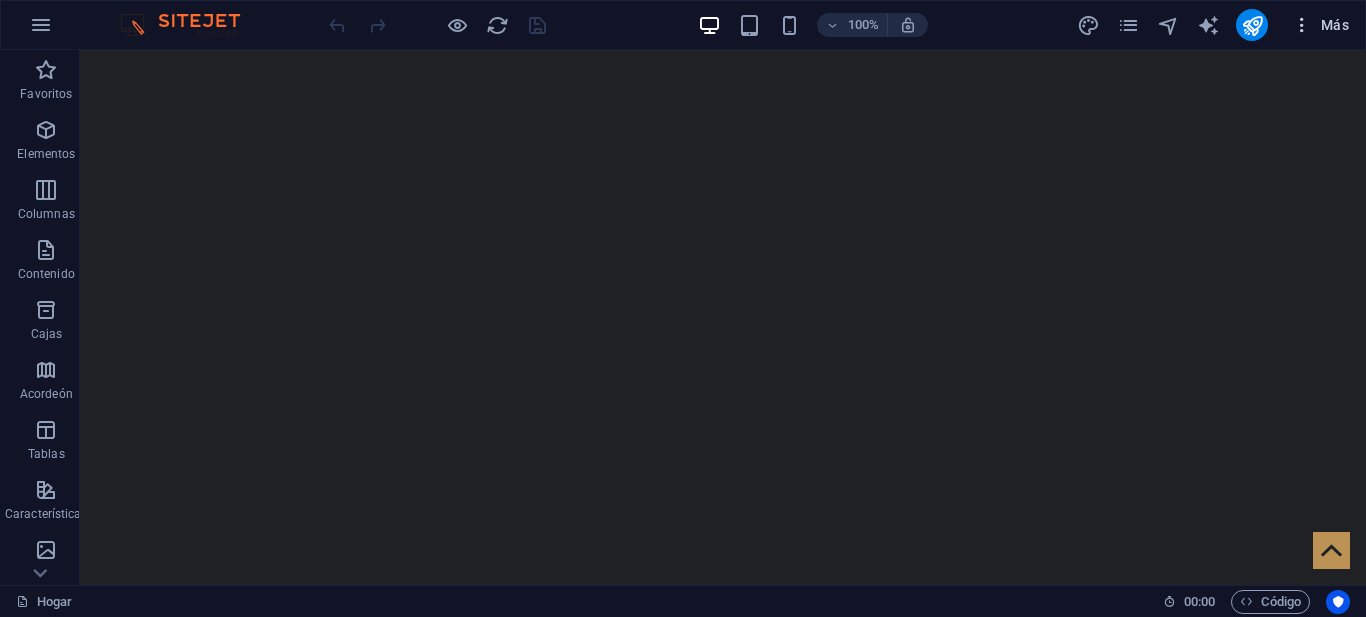 click on "Más" at bounding box center [1335, 25] 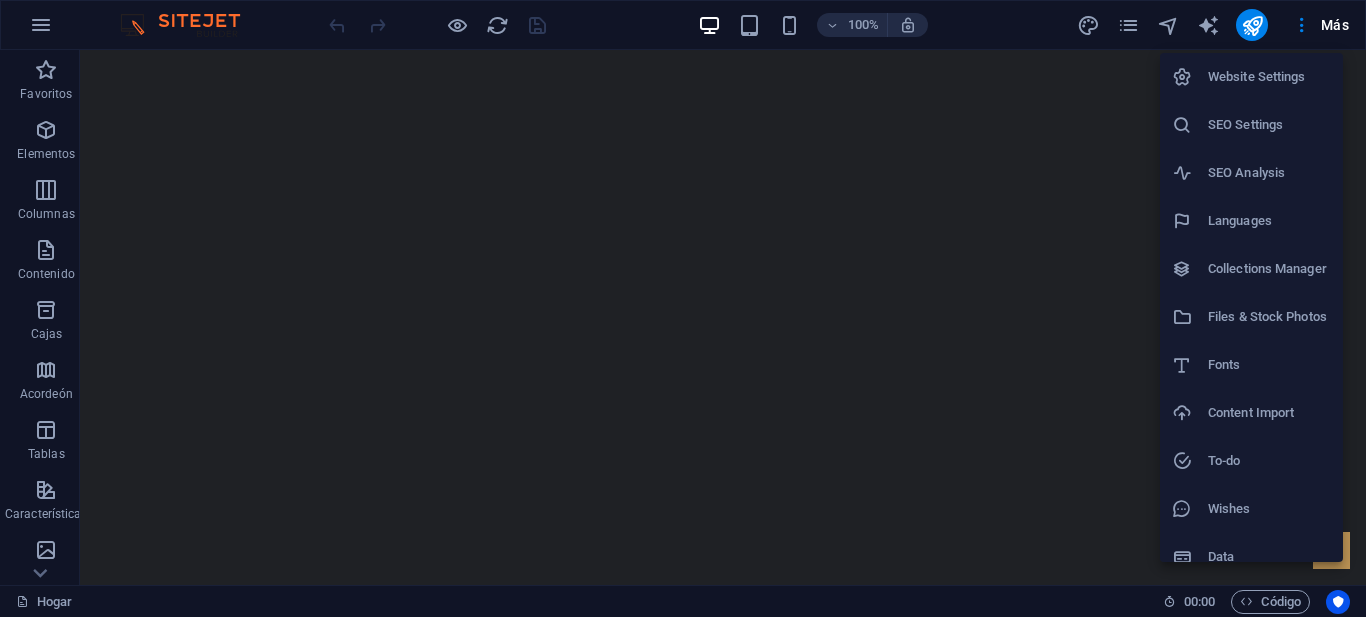 drag, startPoint x: 1351, startPoint y: 133, endPoint x: 1344, endPoint y: 228, distance: 95.257545 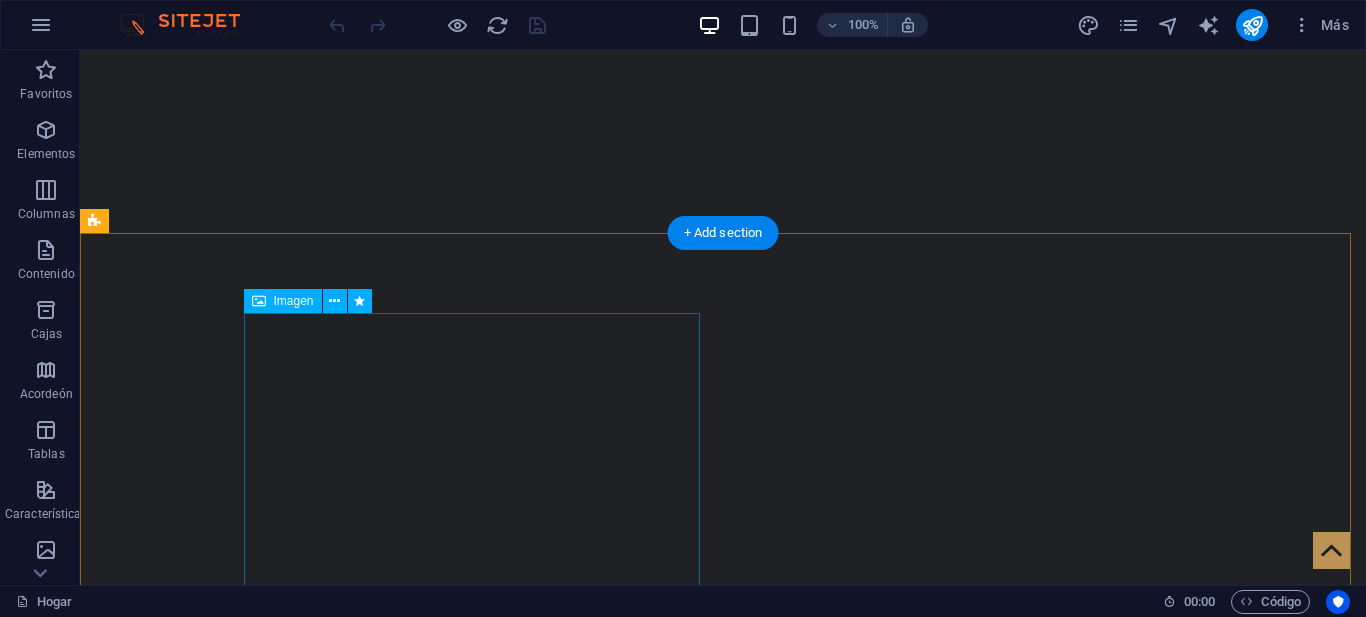 scroll, scrollTop: 1000, scrollLeft: 0, axis: vertical 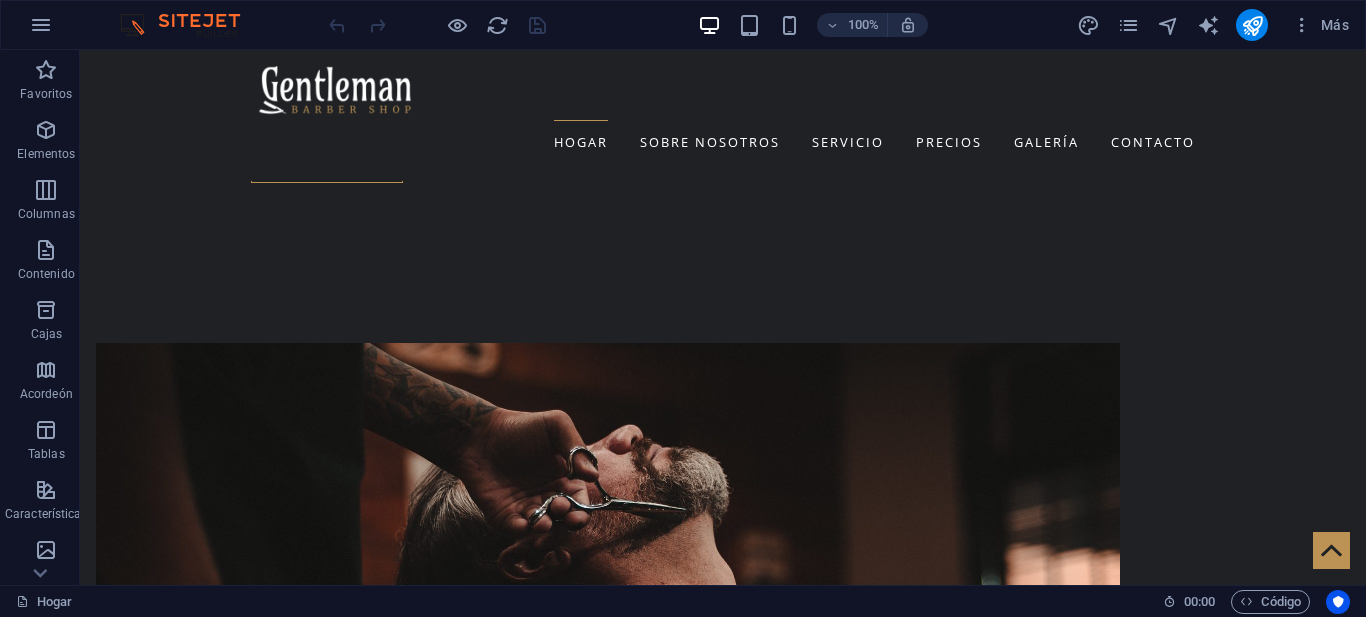 click at bounding box center [190, 25] 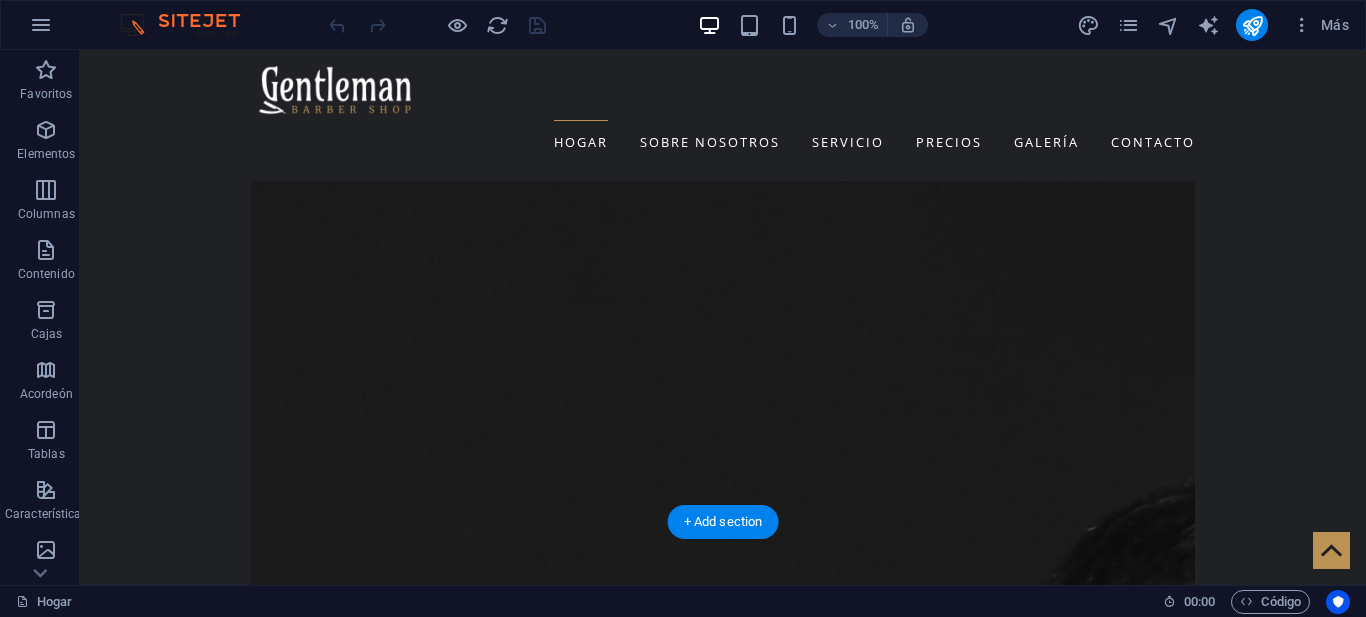 scroll, scrollTop: 4089, scrollLeft: 0, axis: vertical 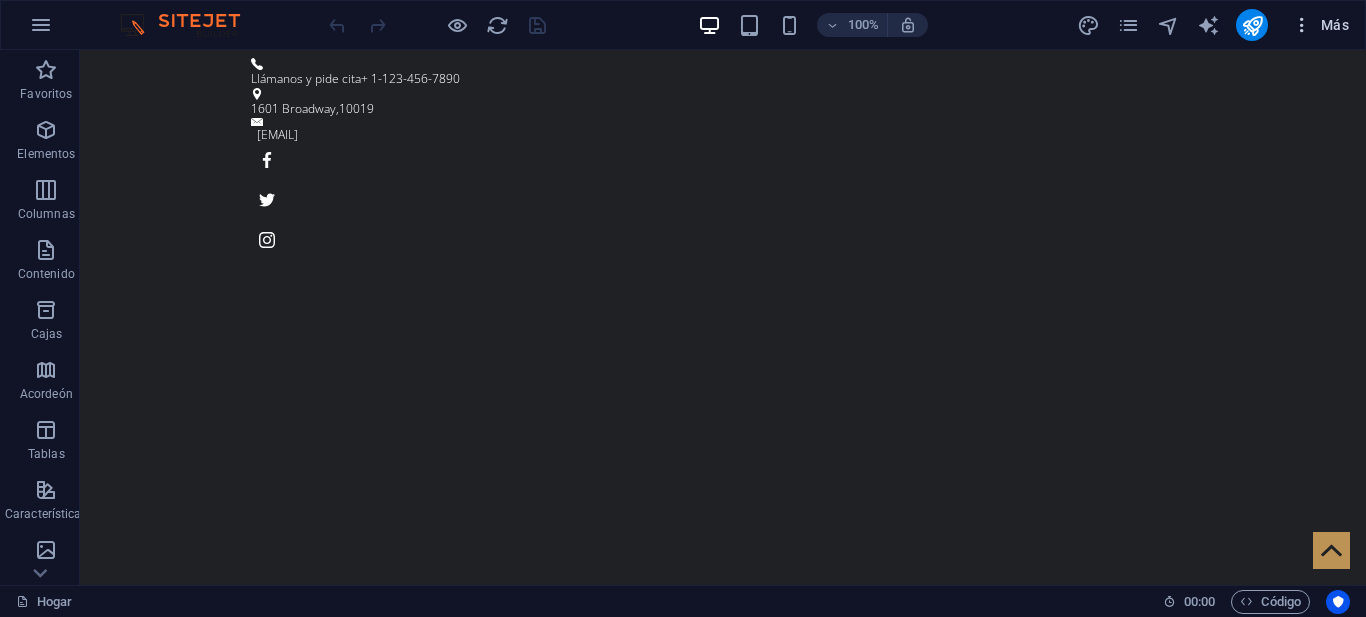 click on "Más" at bounding box center [1335, 25] 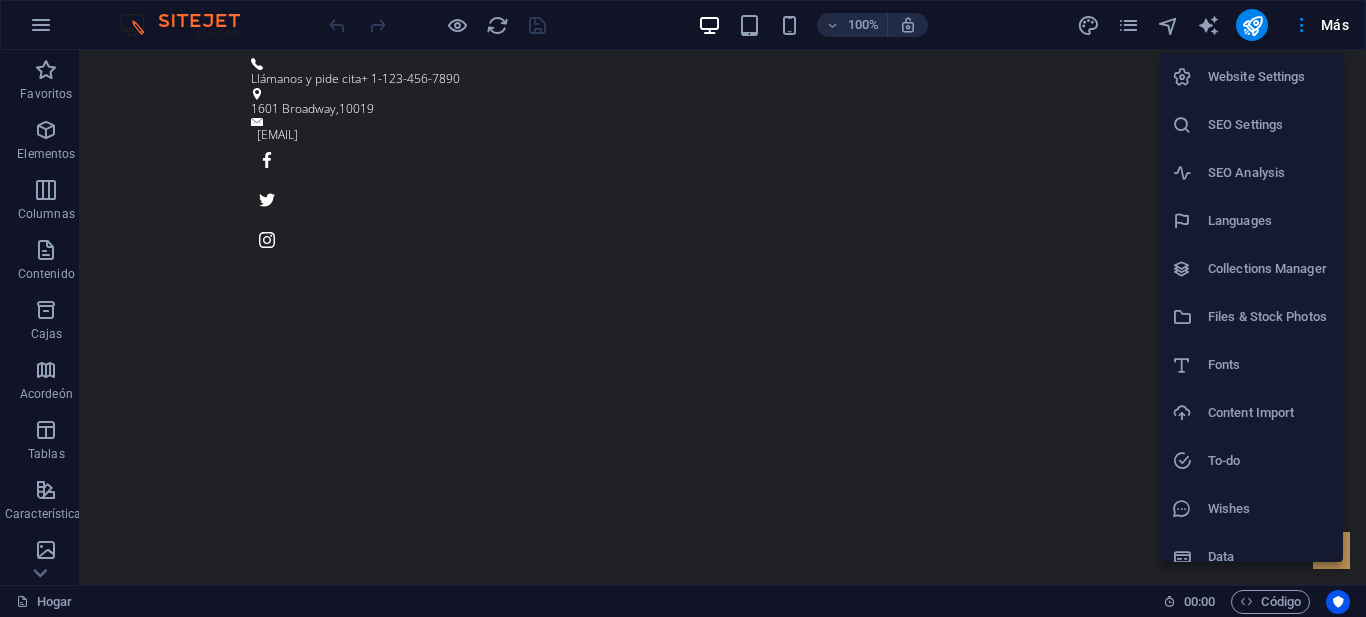click at bounding box center (683, 308) 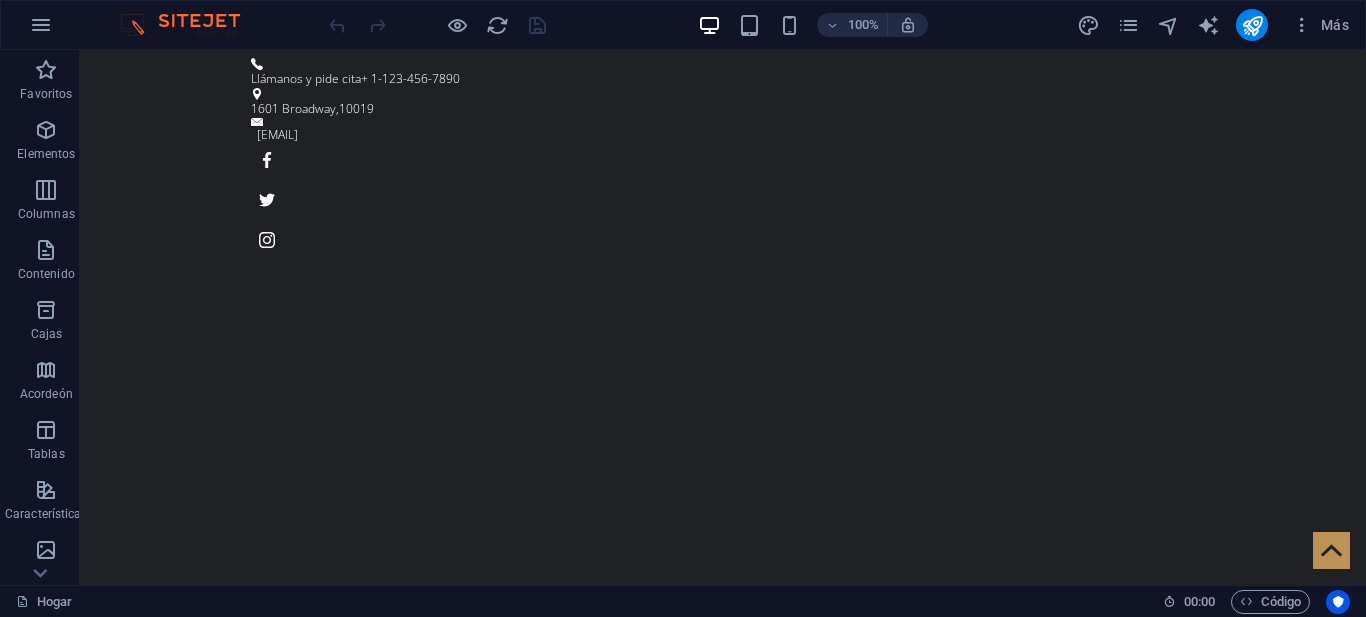 click at bounding box center [41, 25] 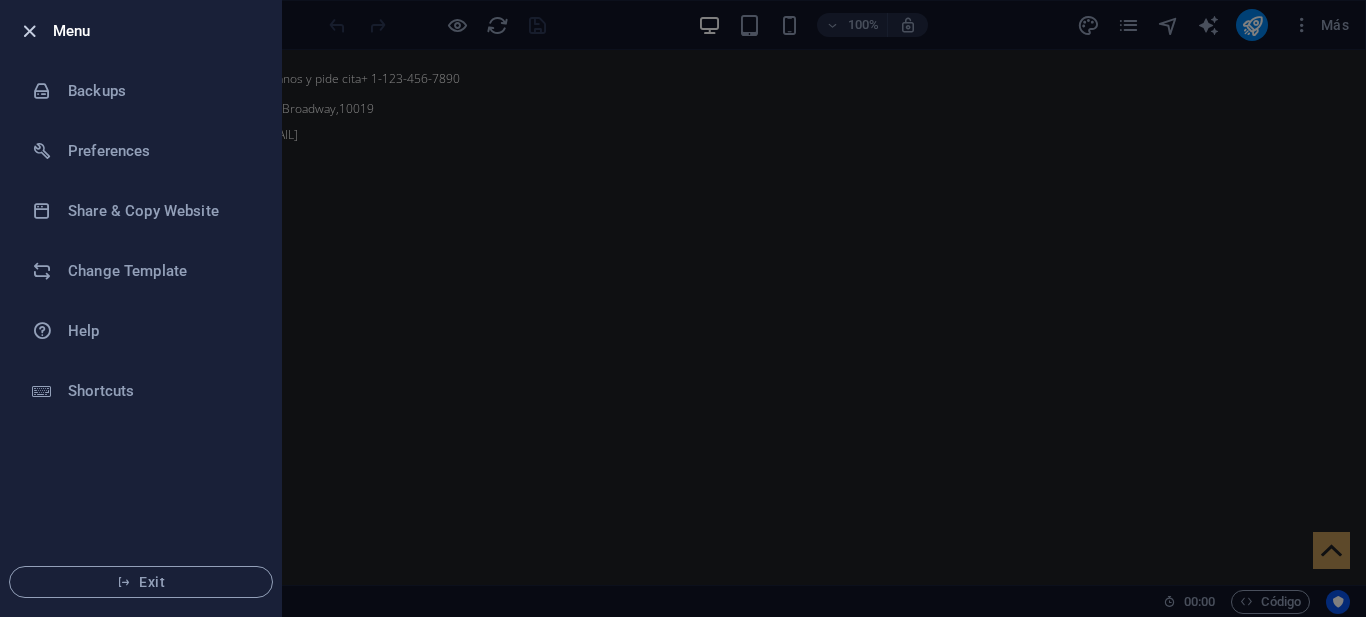 click at bounding box center (29, 31) 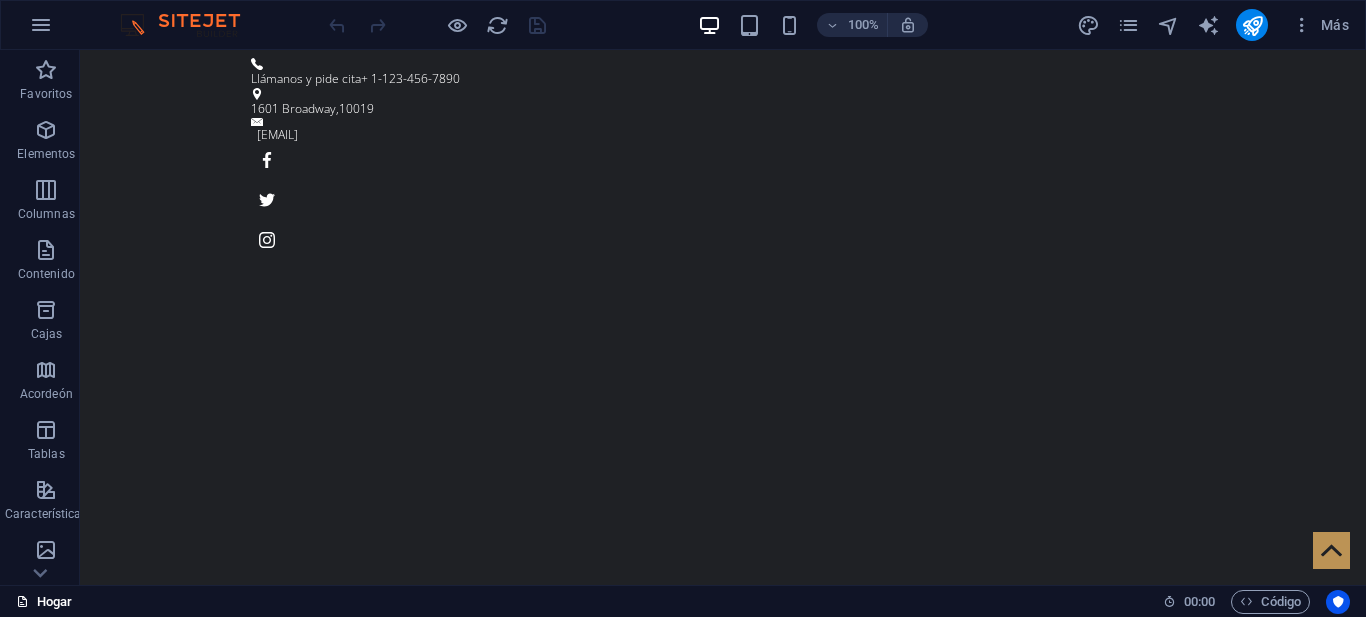 click on "Hogar" at bounding box center (54, 601) 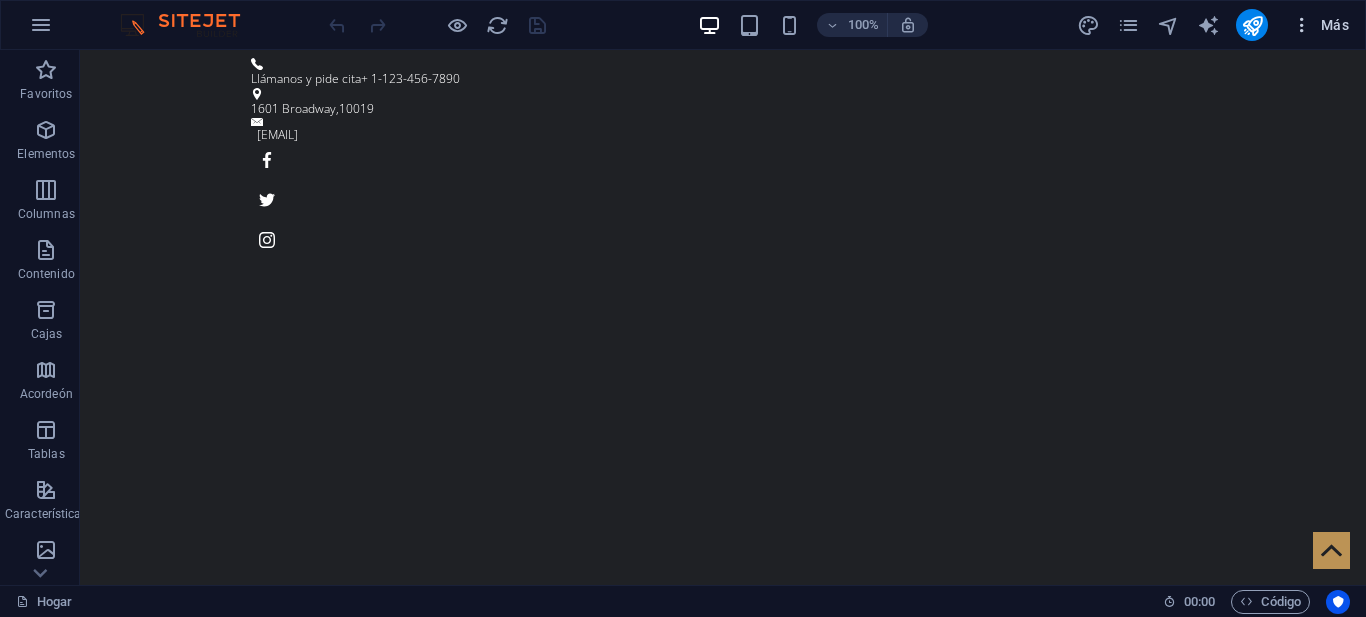 click at bounding box center (1302, 25) 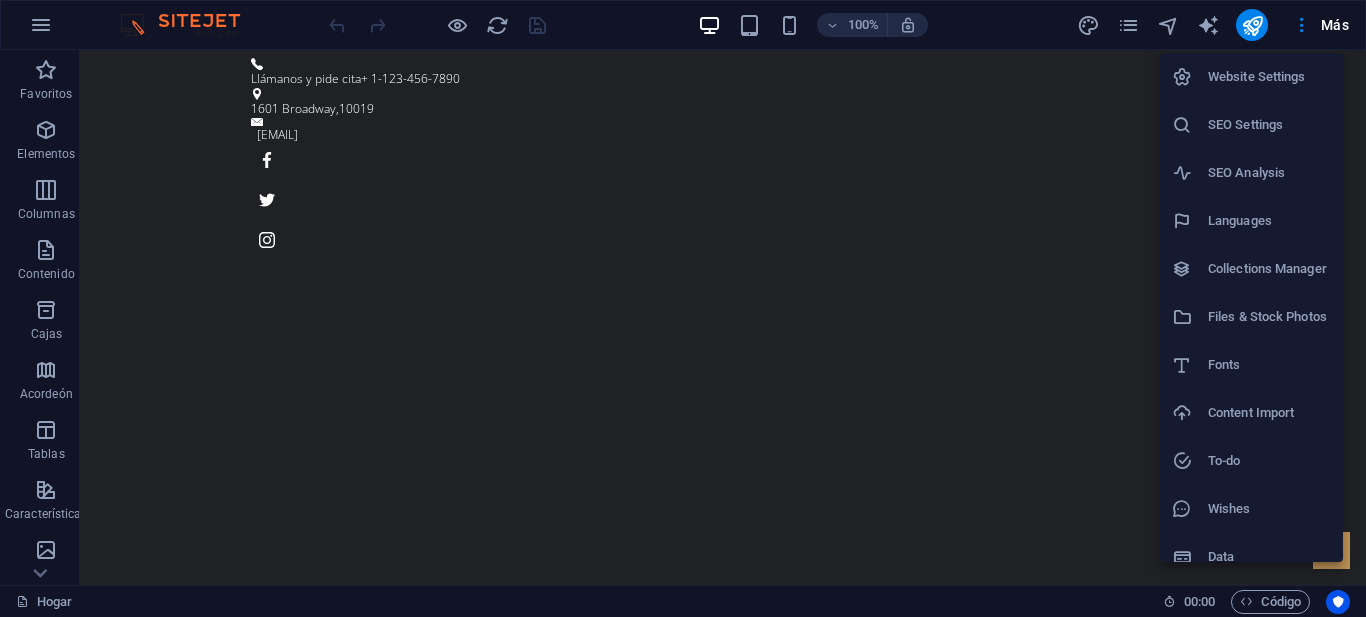 type 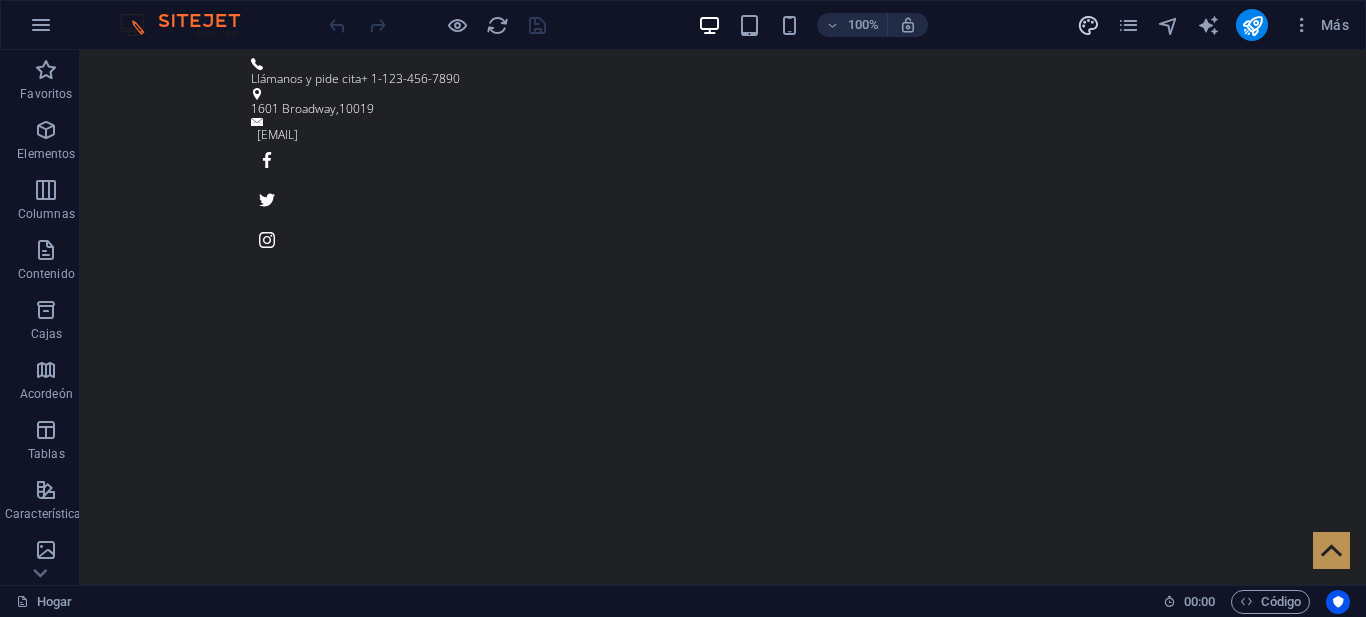 click at bounding box center (1088, 25) 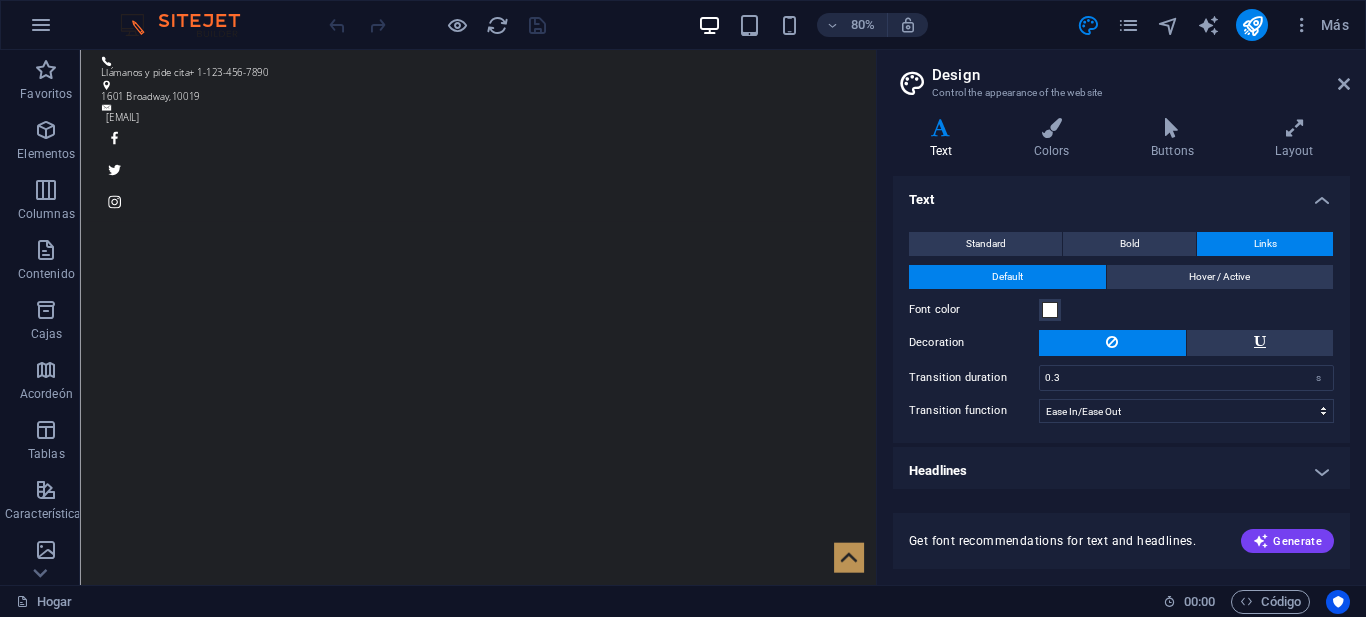 scroll, scrollTop: 6, scrollLeft: 0, axis: vertical 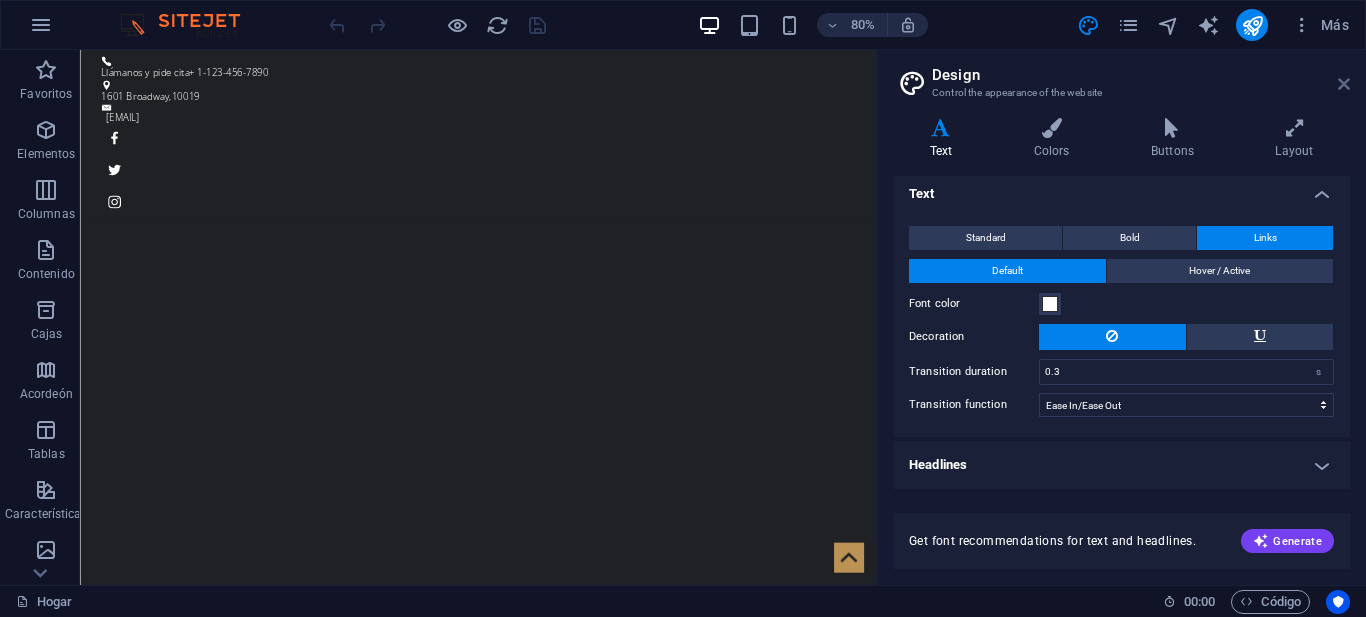 click at bounding box center [1344, 84] 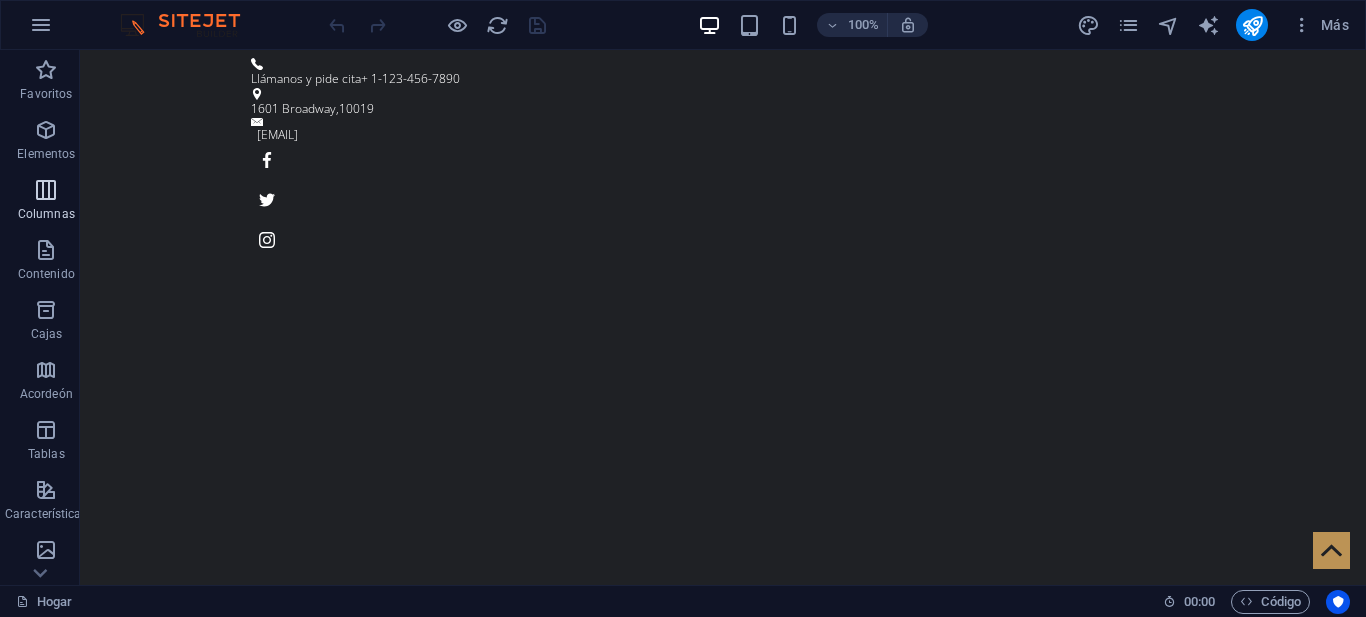 drag, startPoint x: 57, startPoint y: 185, endPoint x: 78, endPoint y: 166, distance: 28.319605 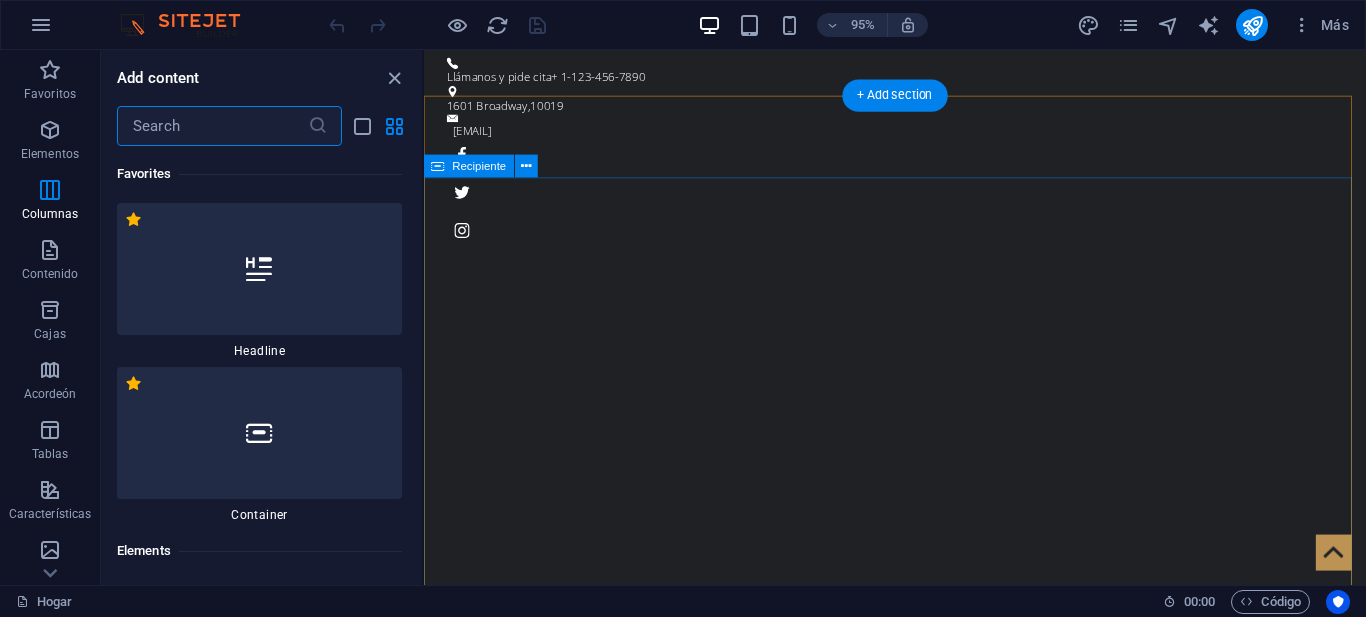 scroll, scrollTop: 1154, scrollLeft: 0, axis: vertical 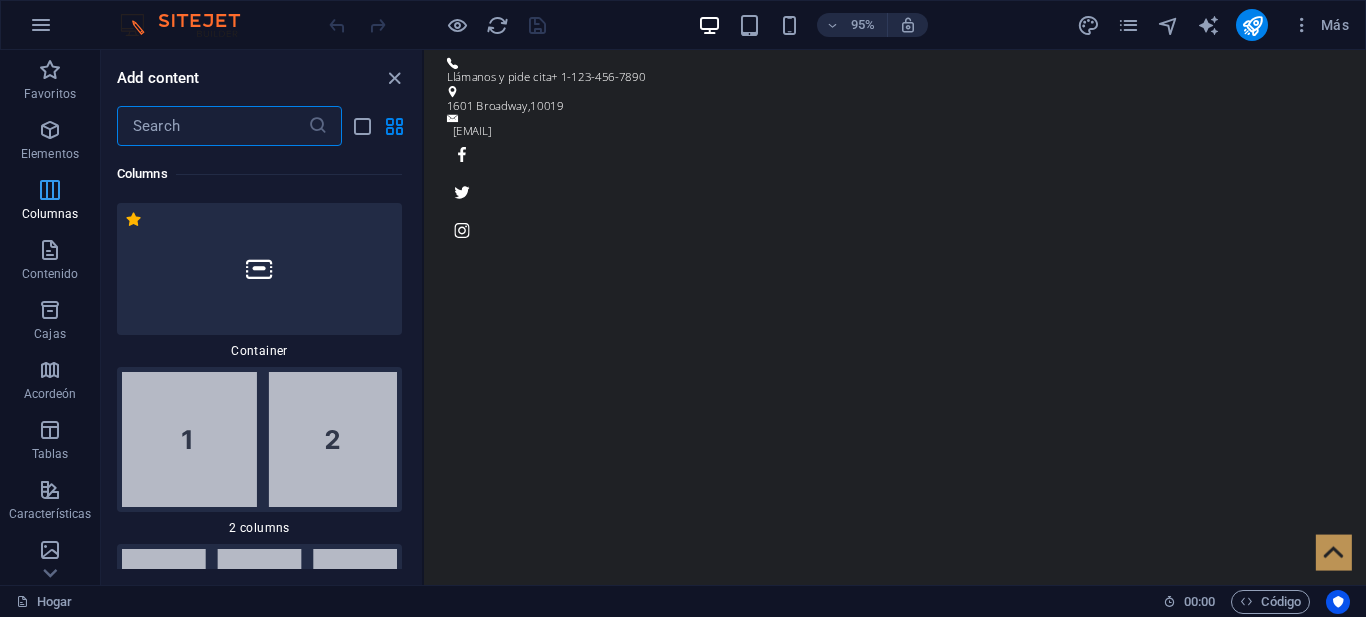 click at bounding box center (50, 190) 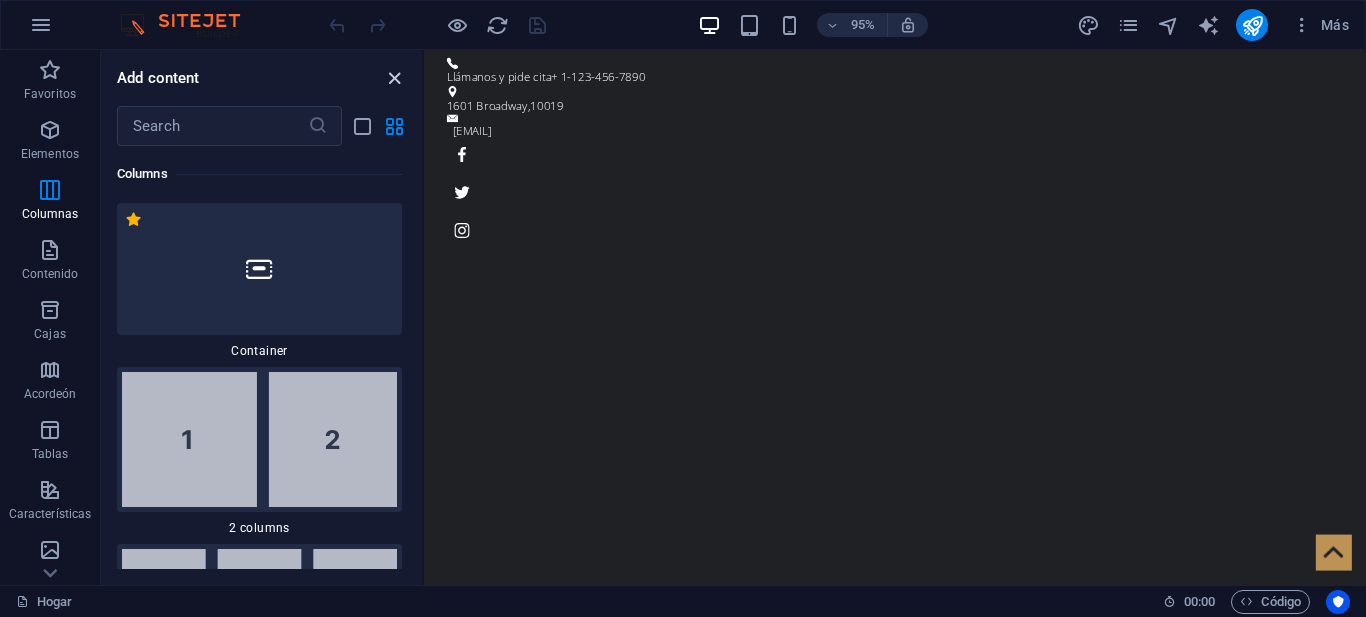 click at bounding box center [394, 78] 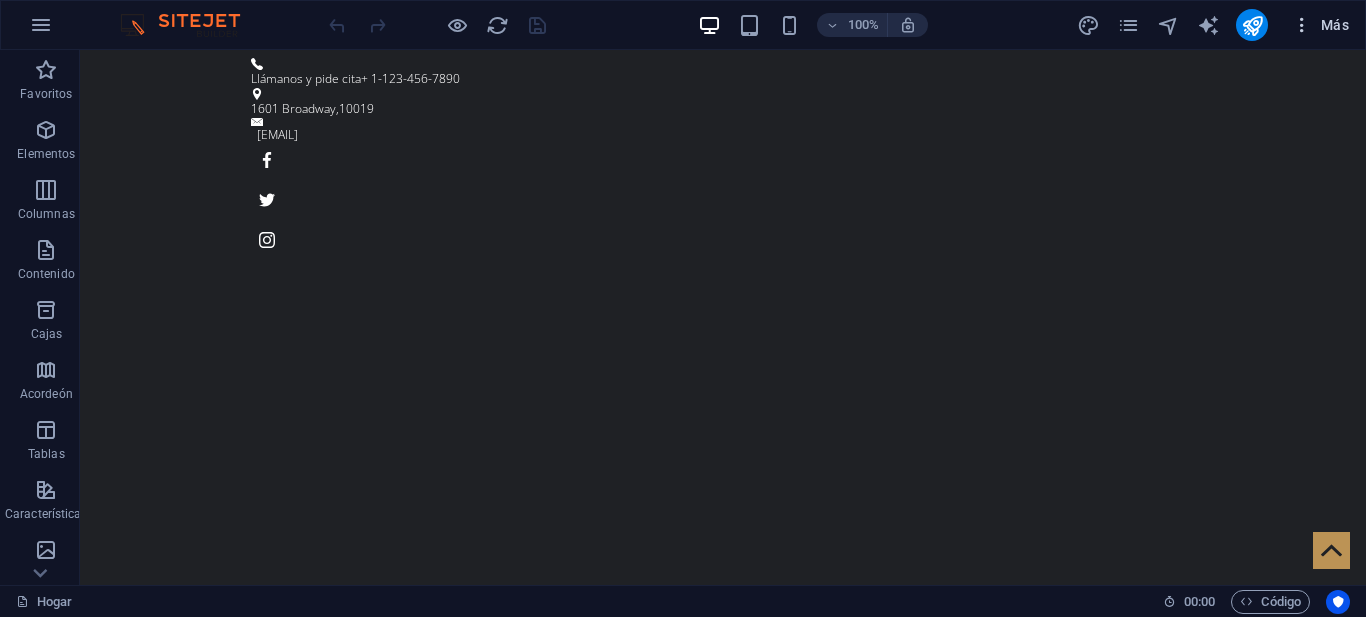 click on "Más" at bounding box center (1335, 25) 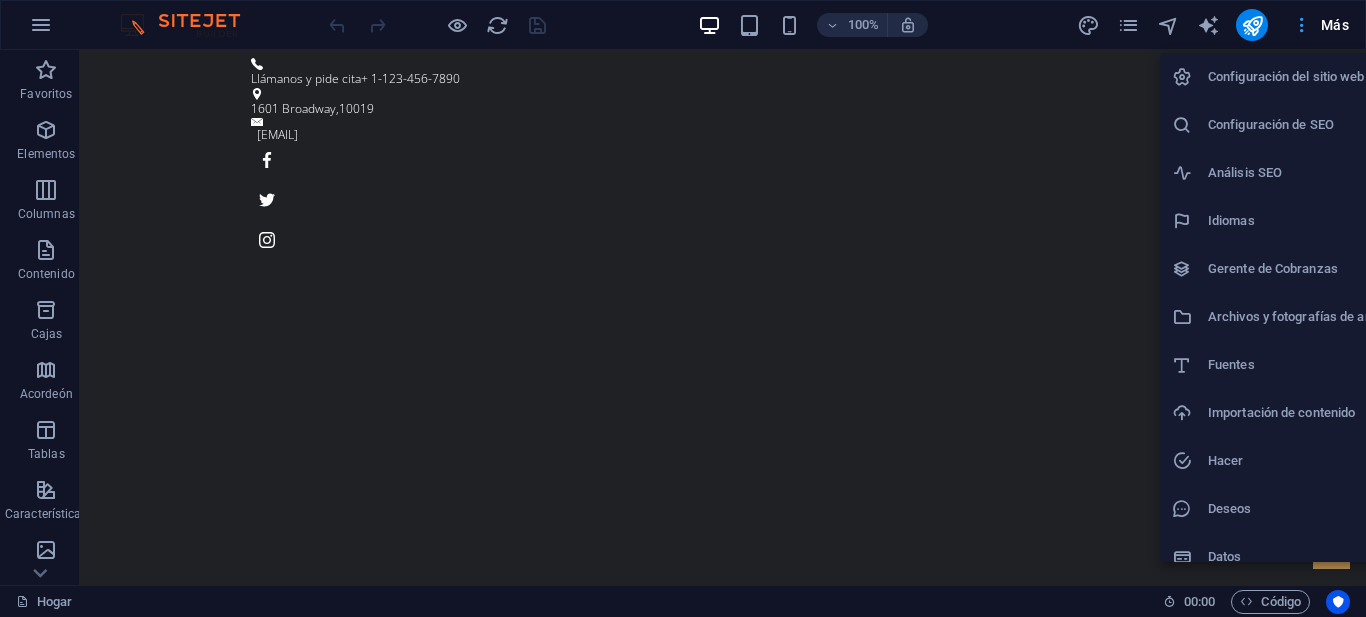 click at bounding box center (683, 308) 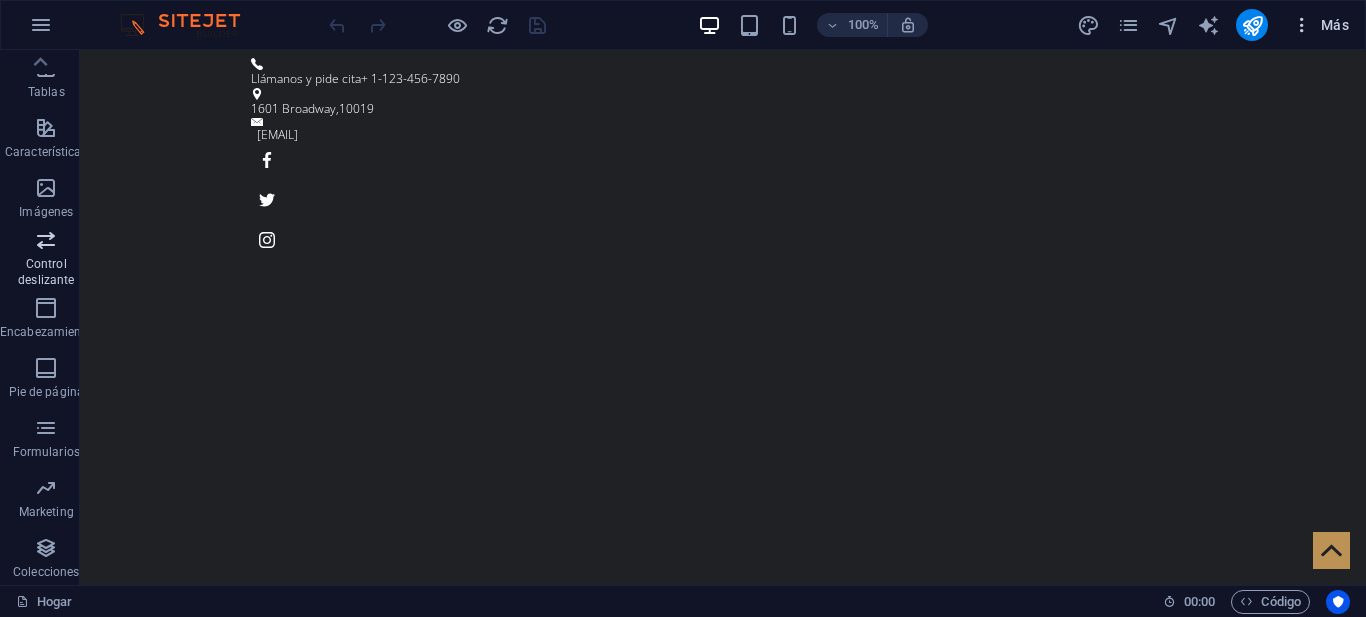scroll, scrollTop: 365, scrollLeft: 0, axis: vertical 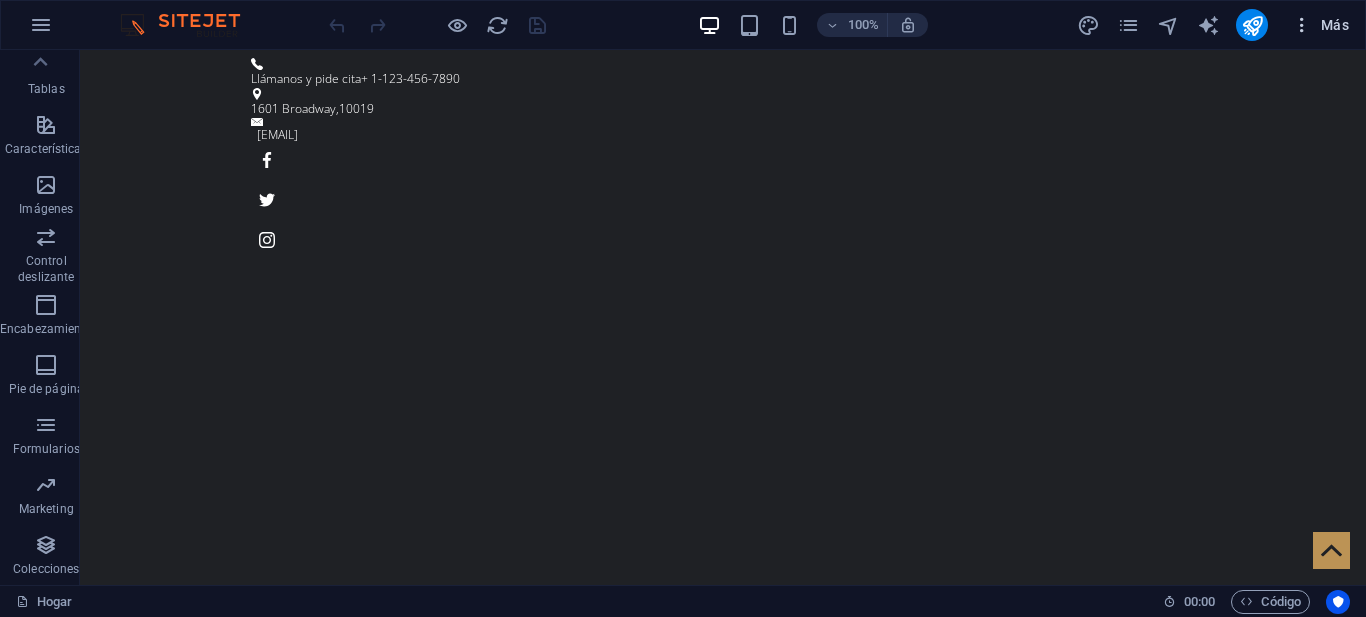 click on "Más" at bounding box center [1335, 25] 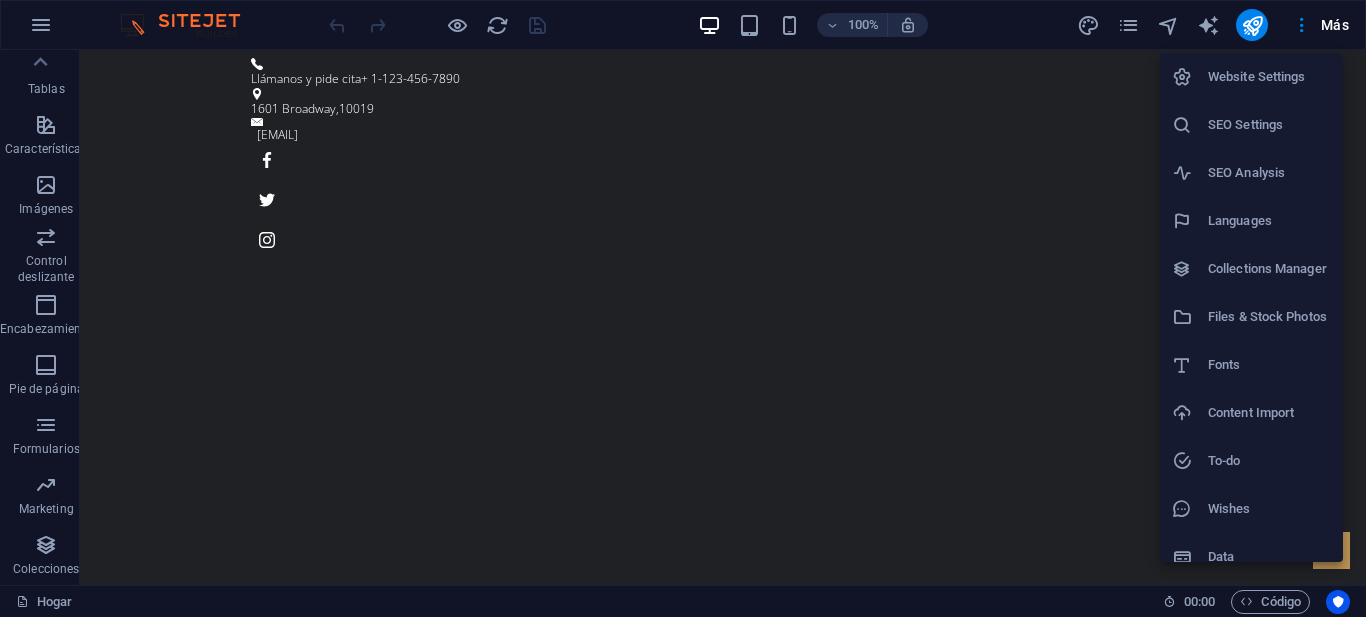 scroll, scrollTop: 19, scrollLeft: 0, axis: vertical 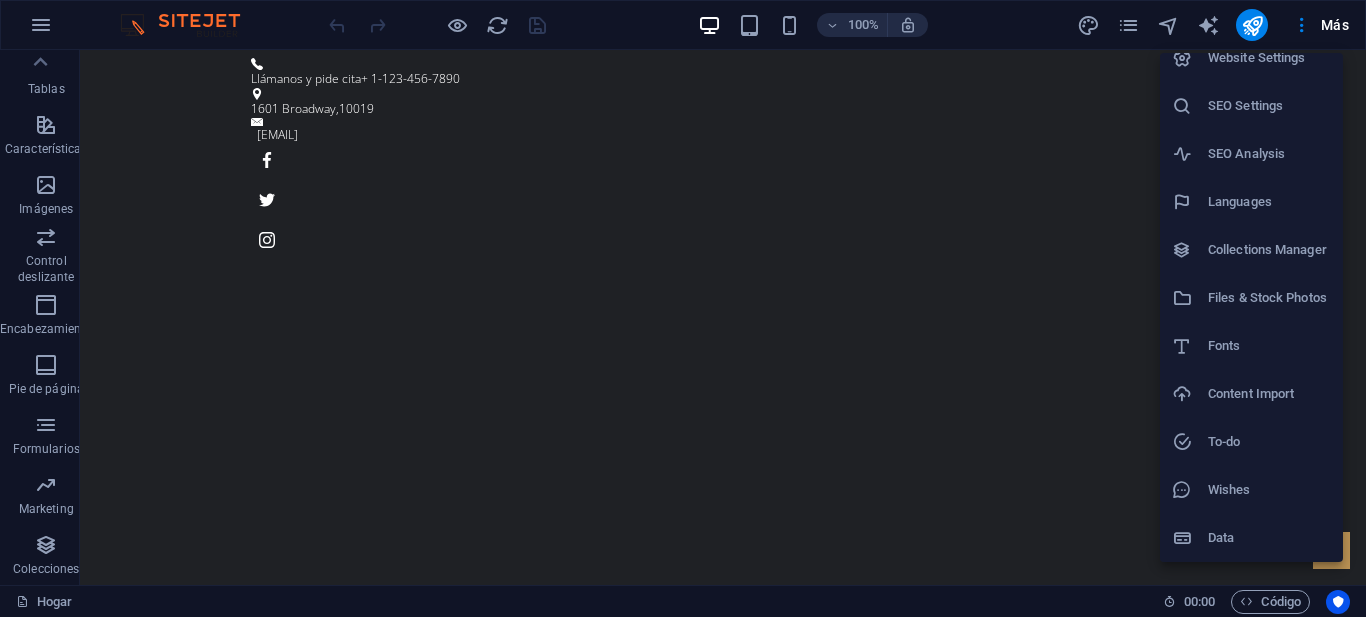 click at bounding box center [683, 308] 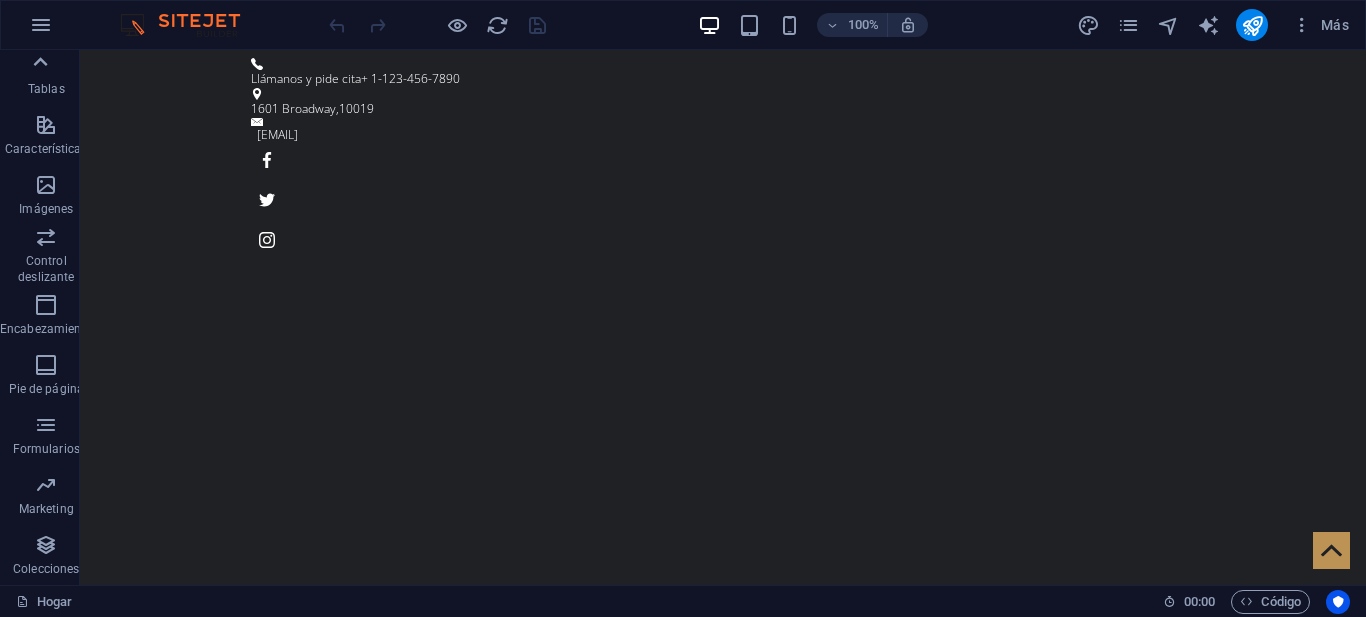 click 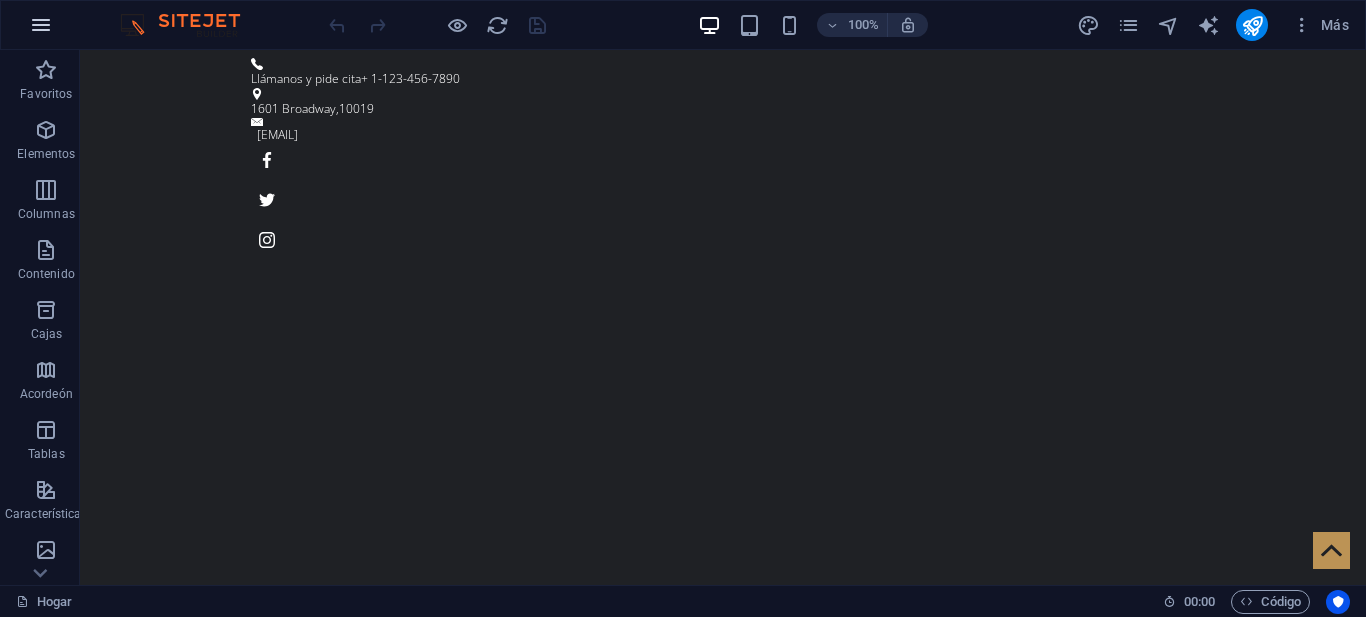 click at bounding box center [41, 25] 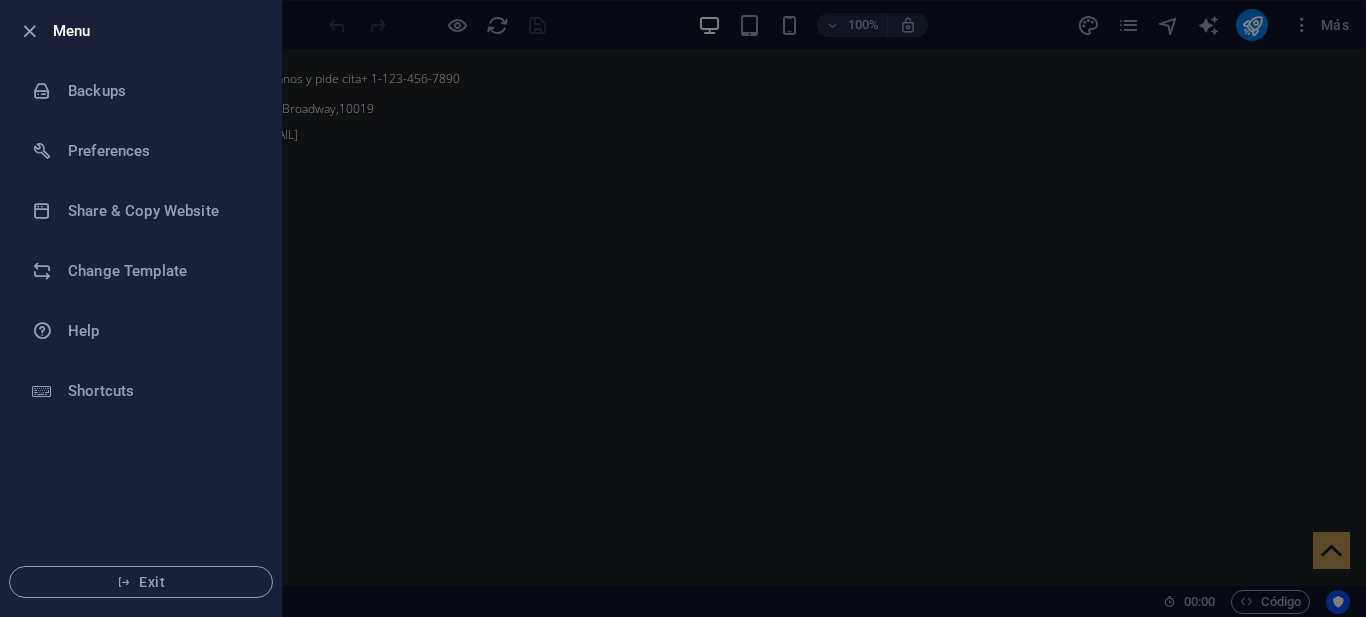 click at bounding box center [683, 308] 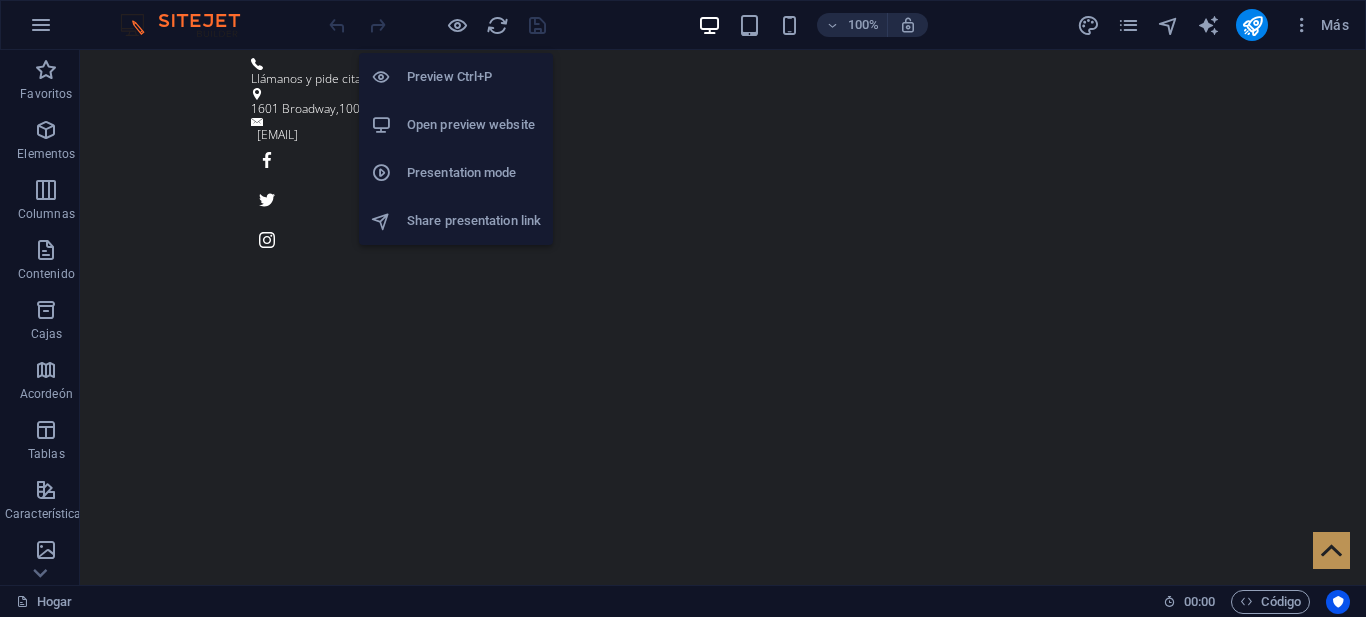 click on "Open preview website" at bounding box center (474, 125) 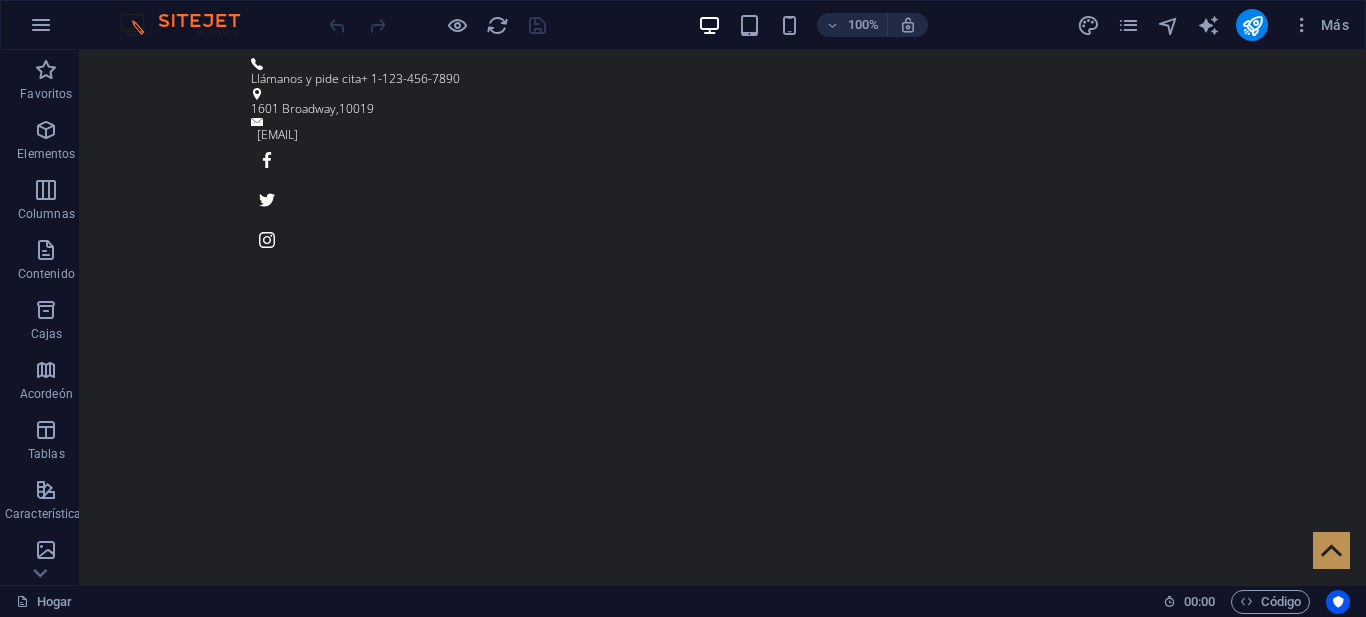 click at bounding box center (190, 25) 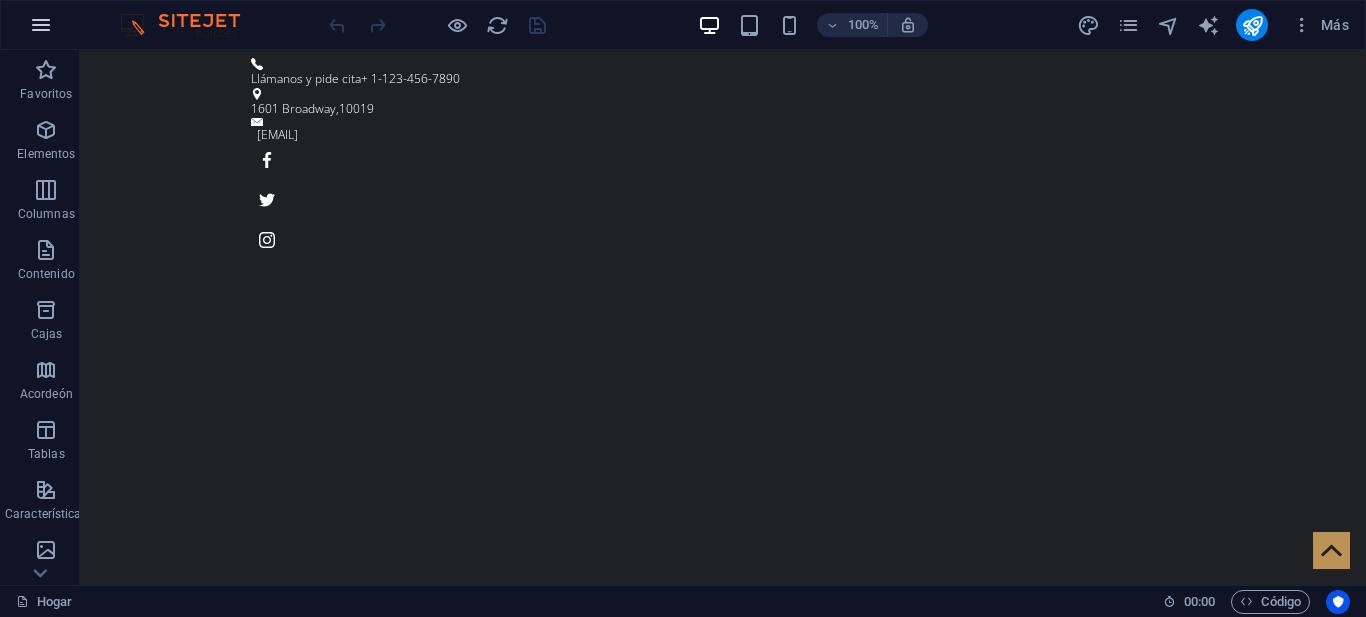click at bounding box center (41, 25) 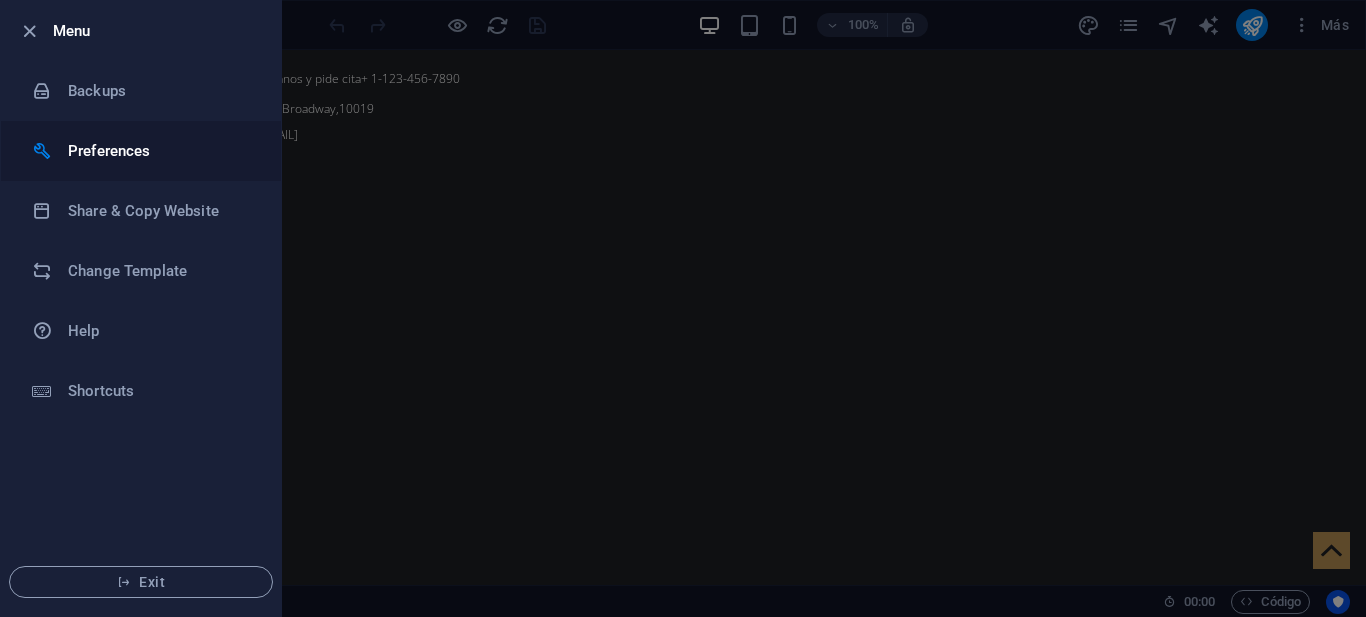 click on "Preferences" at bounding box center (160, 151) 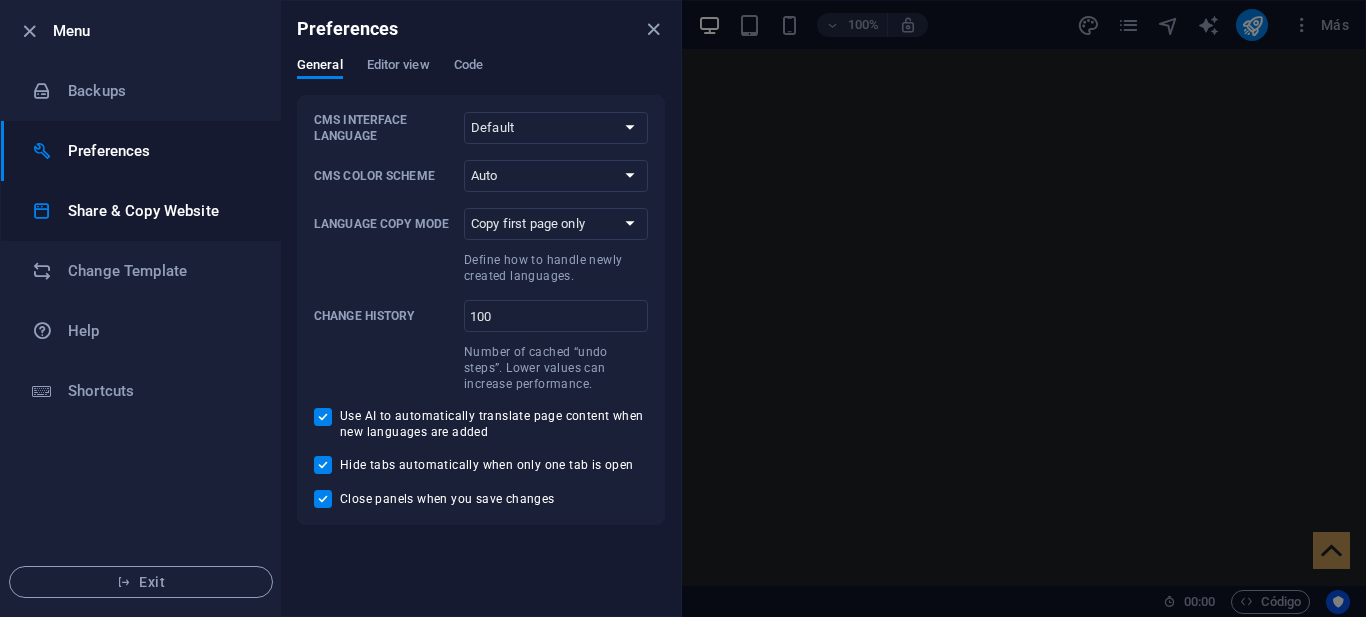 click on "Share & Copy Website" at bounding box center [160, 211] 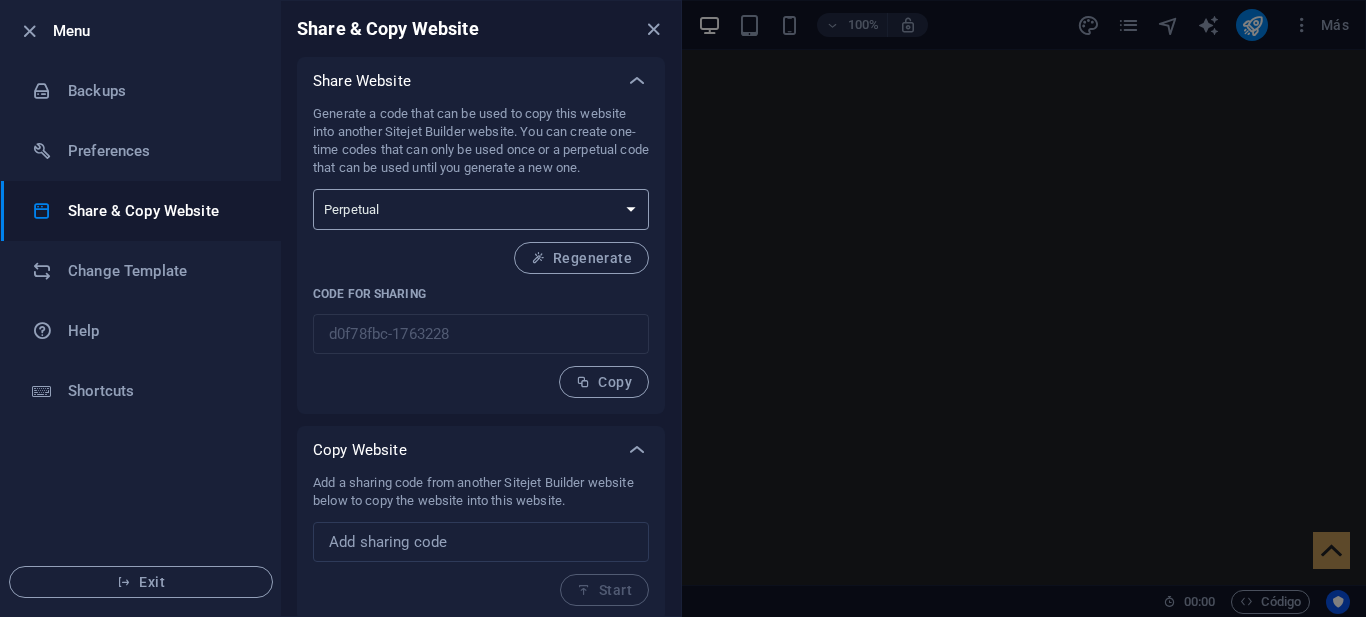 click on "One-time Perpetual" at bounding box center [481, 209] 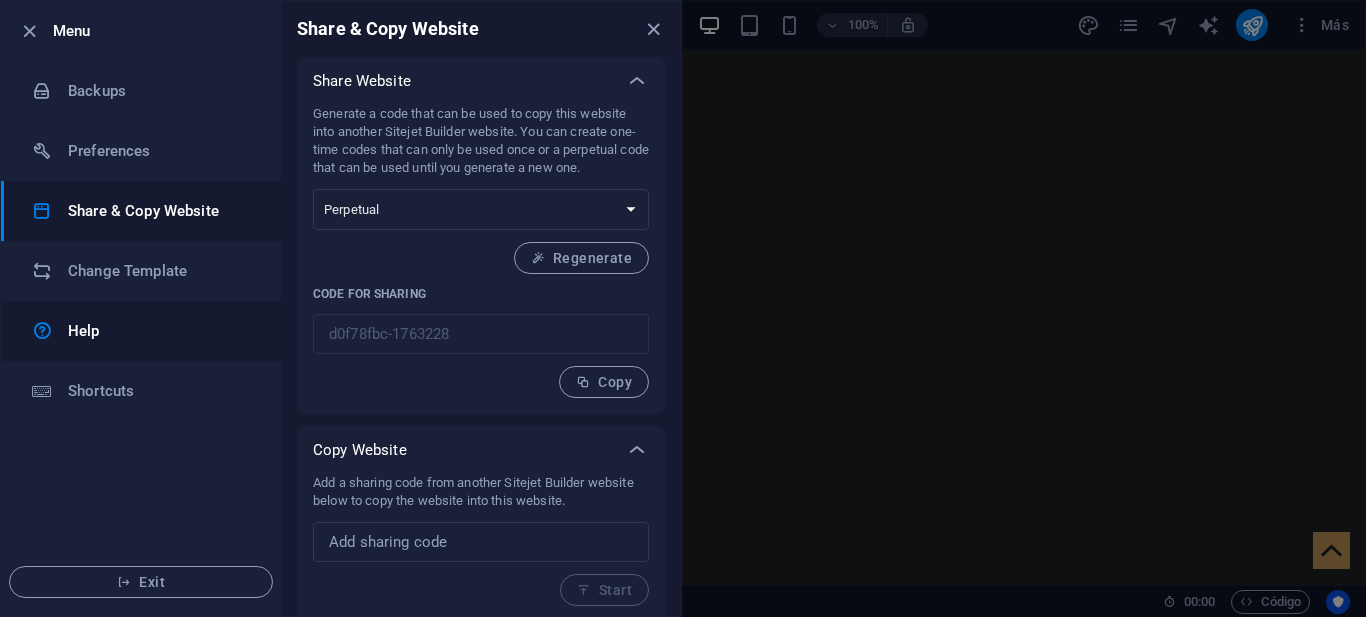 scroll, scrollTop: 6, scrollLeft: 0, axis: vertical 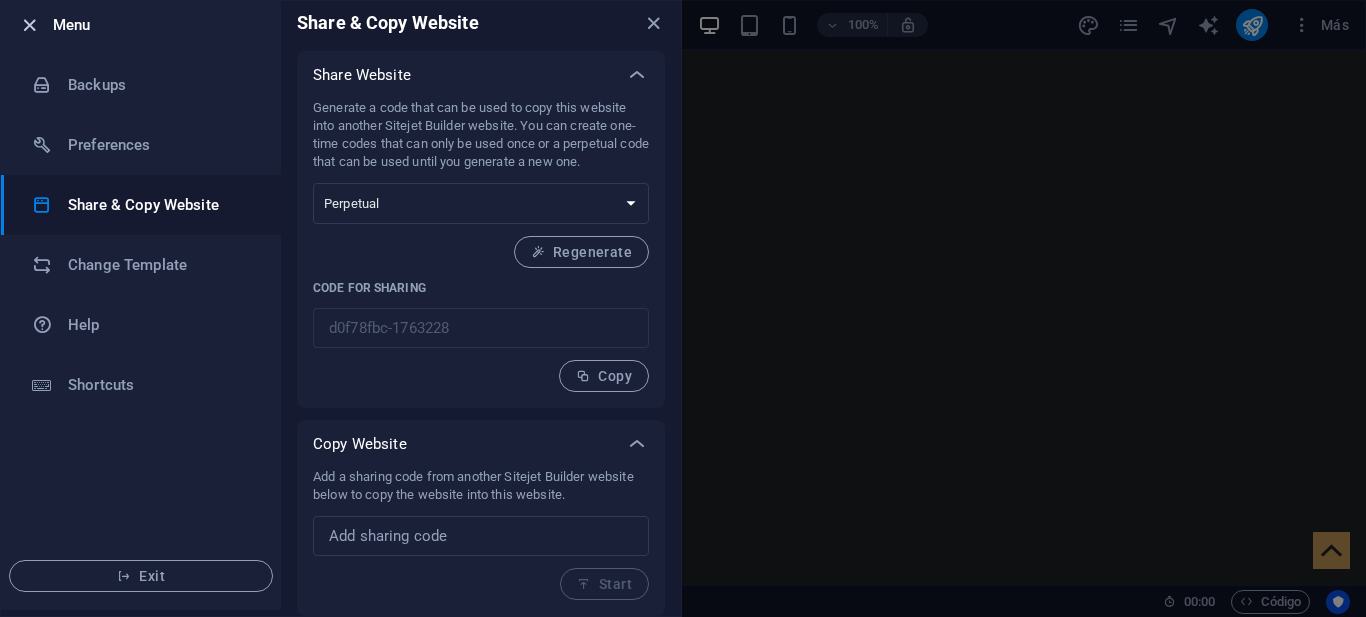 click at bounding box center [29, 25] 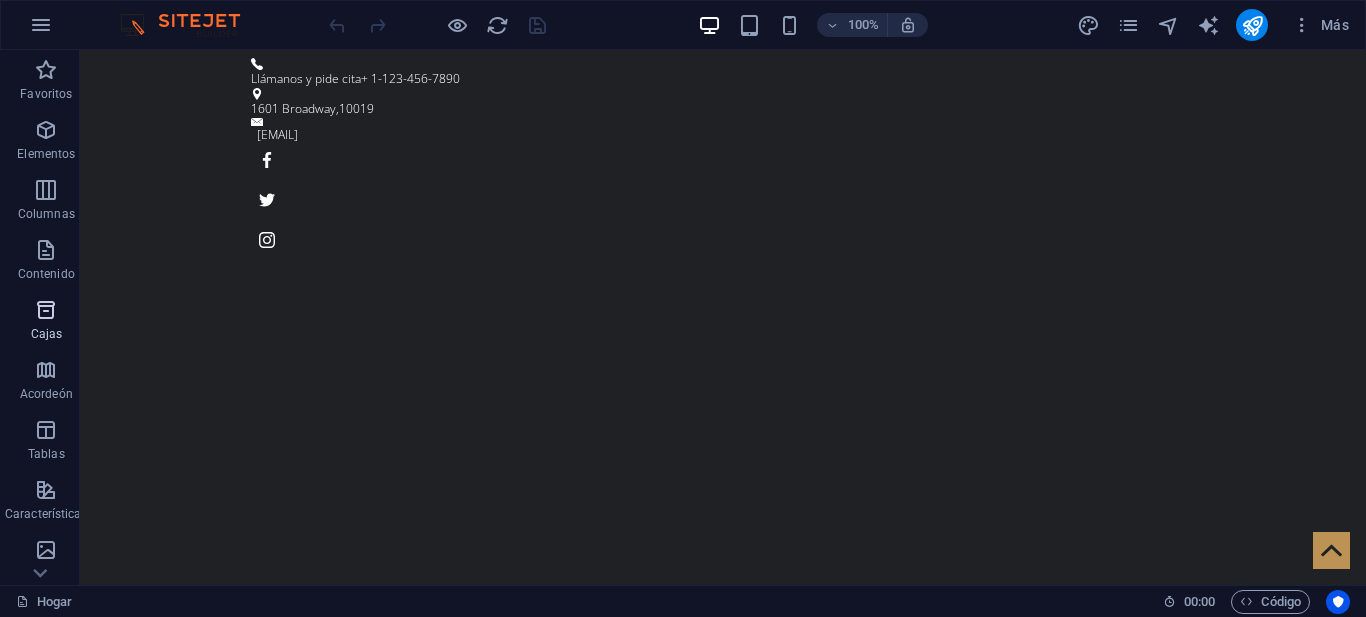 click on "Cajas" at bounding box center [46, 322] 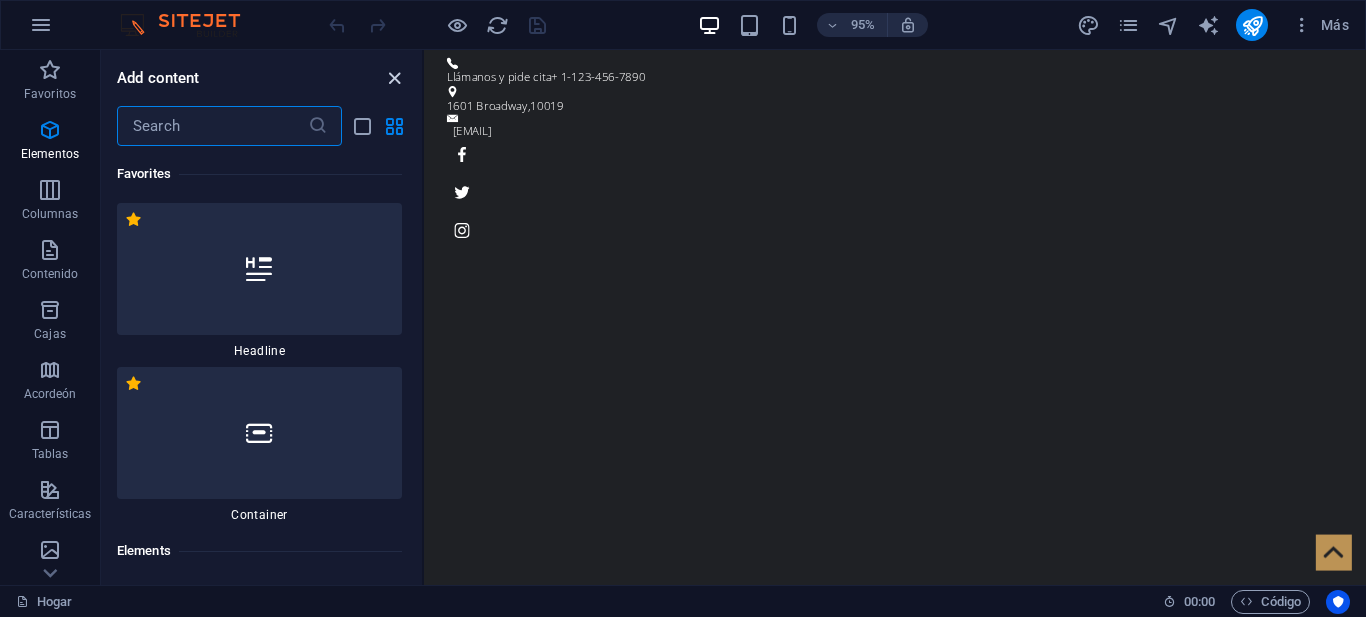 click at bounding box center (394, 78) 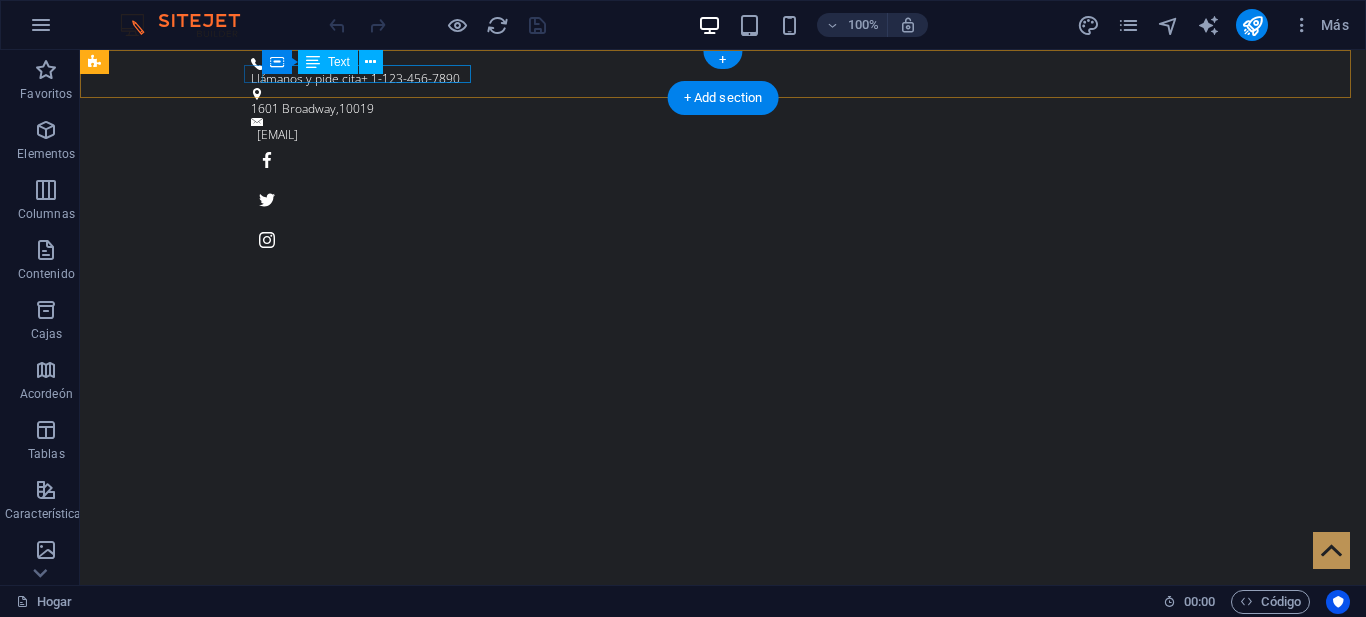 click on "Llámanos y pide cita  + [PHONE]" at bounding box center [715, 79] 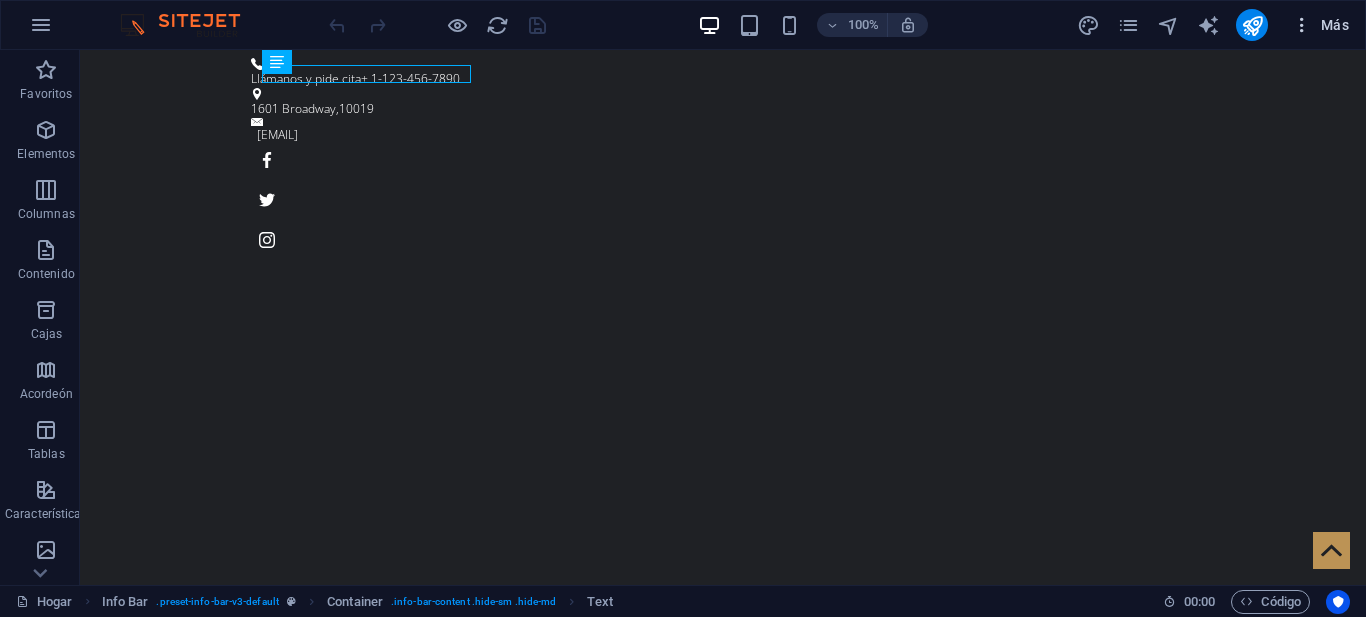 click on "Más" at bounding box center (1335, 25) 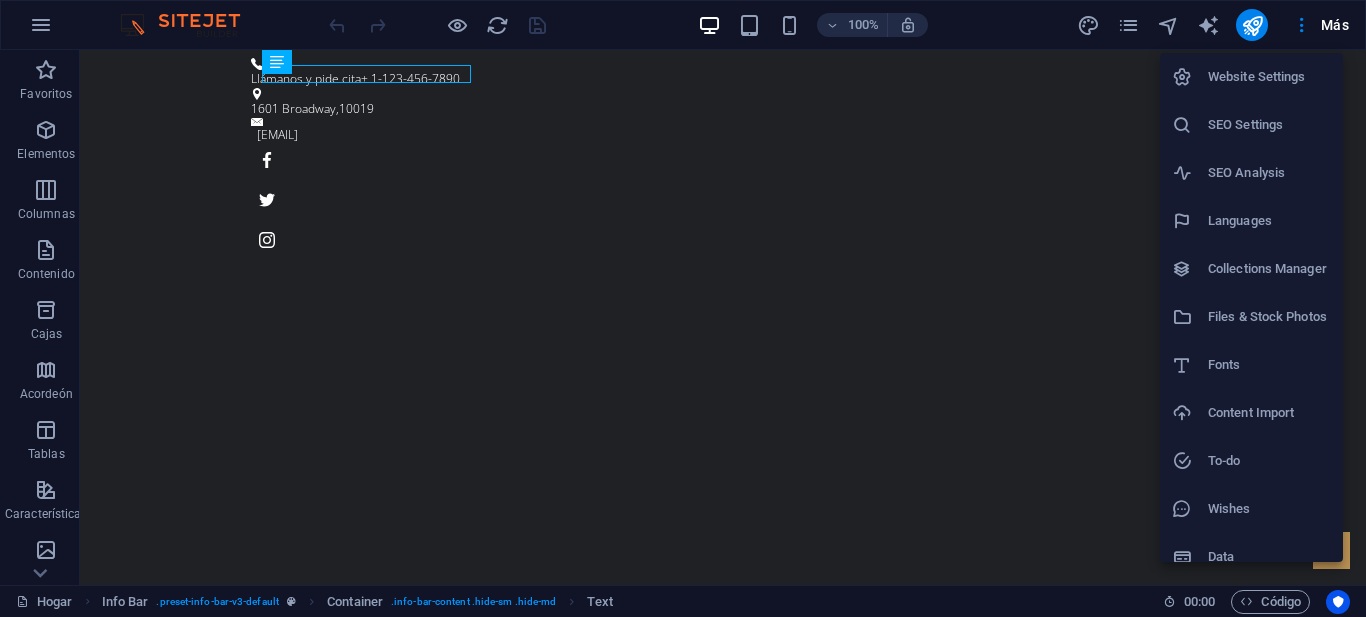 click on "Website Settings" at bounding box center [1269, 77] 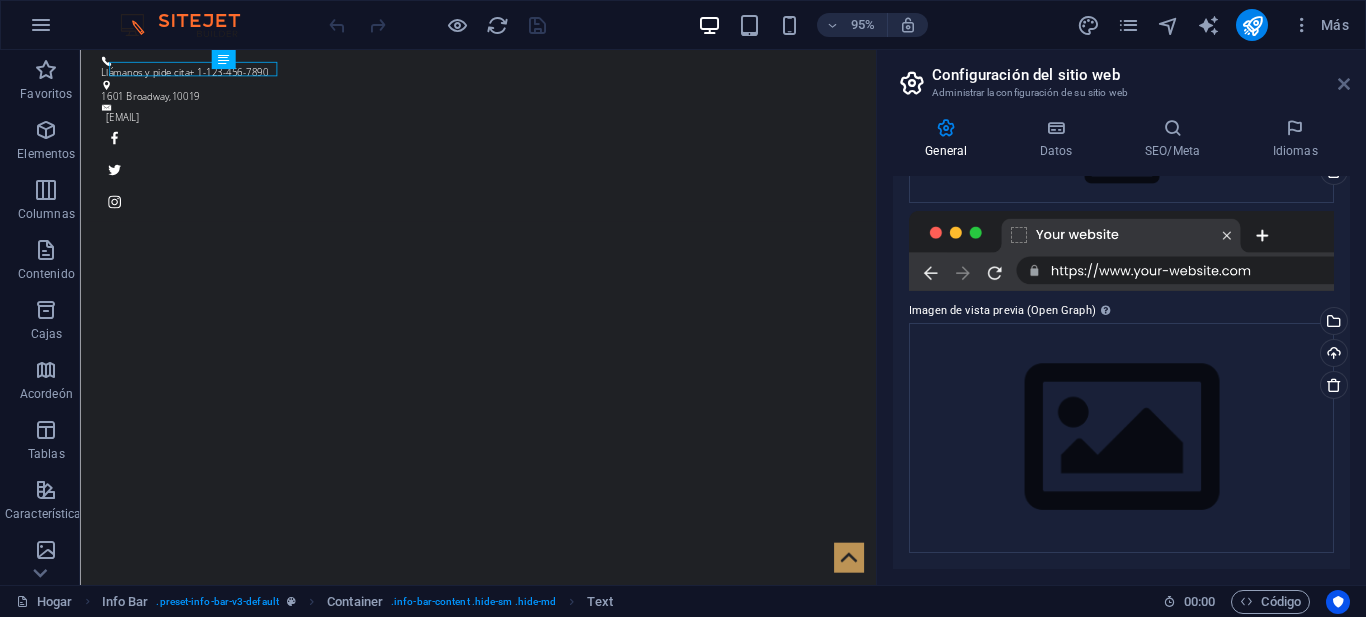scroll, scrollTop: 0, scrollLeft: 0, axis: both 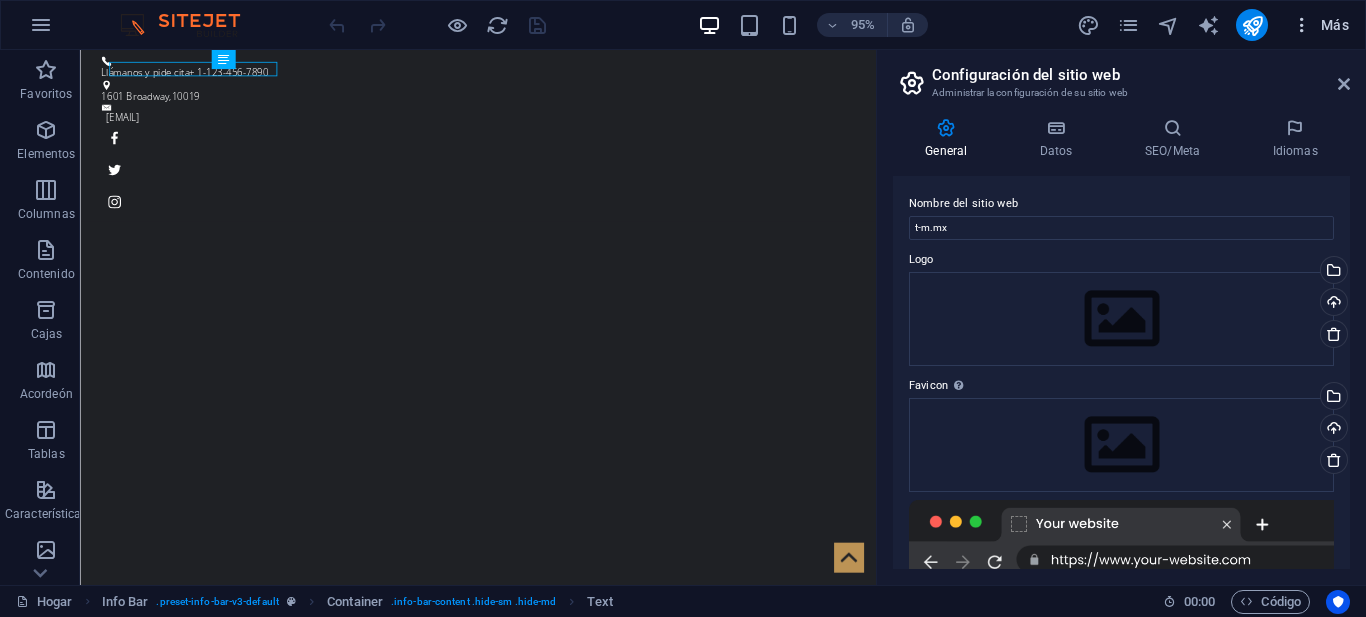 click at bounding box center (1302, 25) 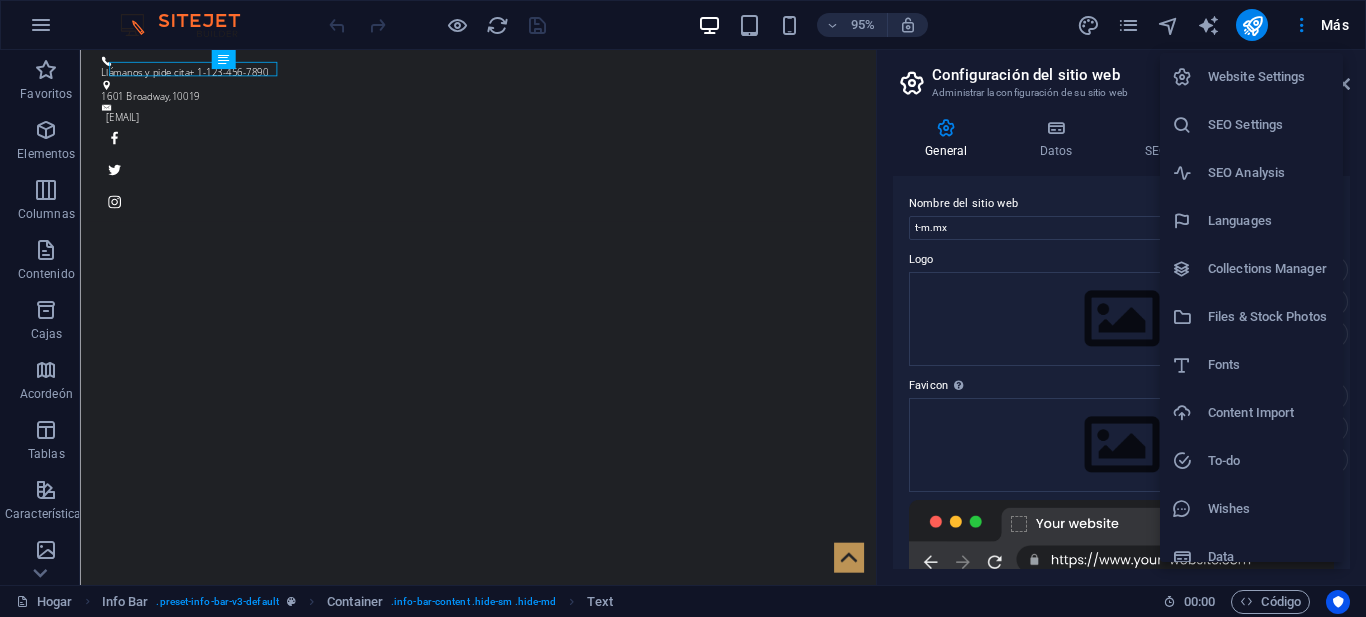 click at bounding box center (683, 308) 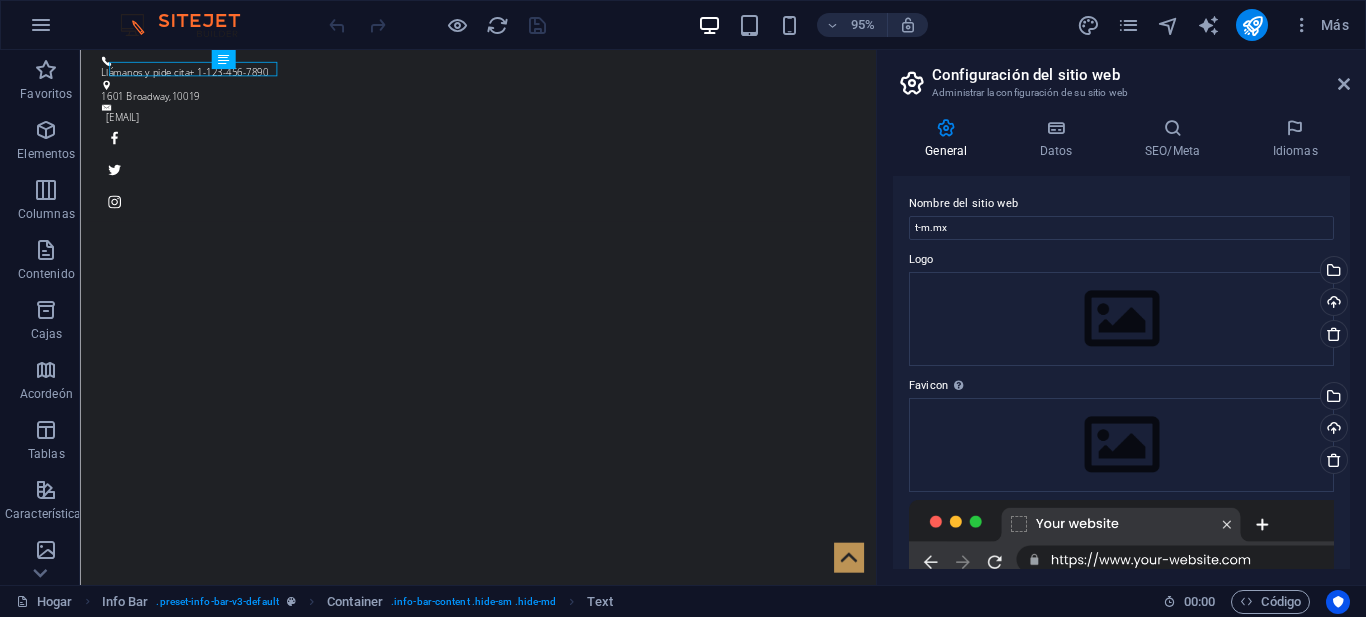 scroll, scrollTop: 19, scrollLeft: 0, axis: vertical 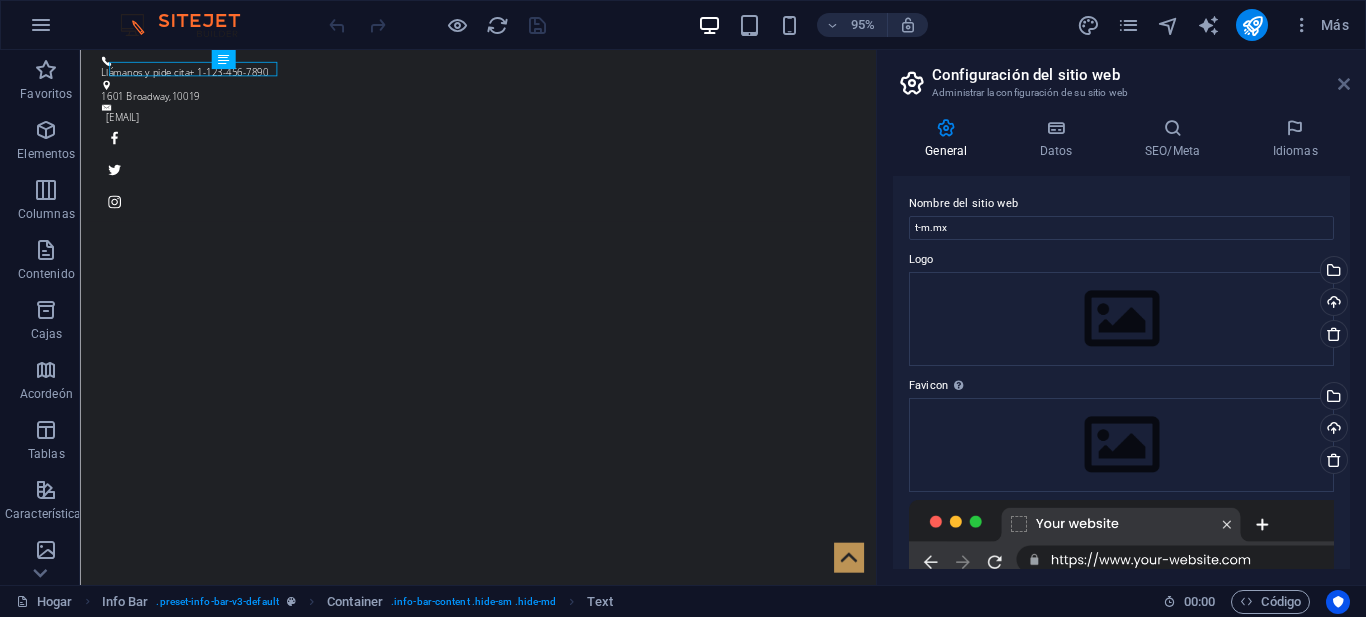 drag, startPoint x: 1361, startPoint y: 99, endPoint x: 1348, endPoint y: 80, distance: 23.021729 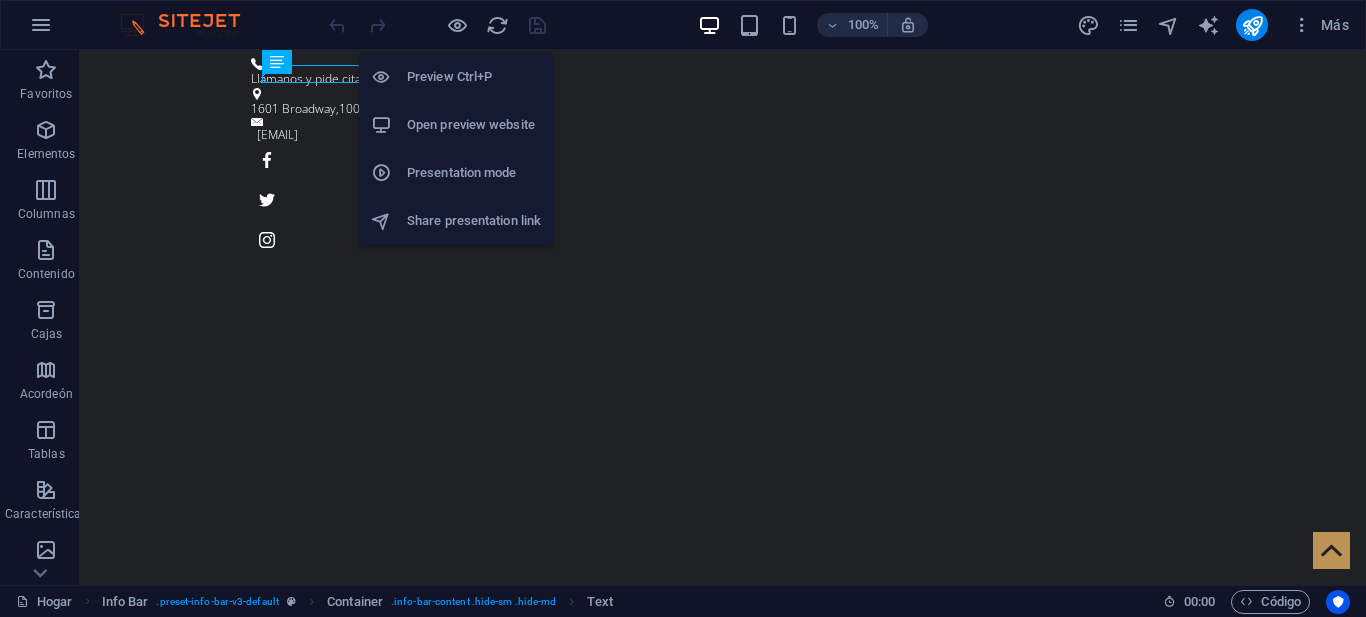 click on "Presentation mode" at bounding box center [456, 173] 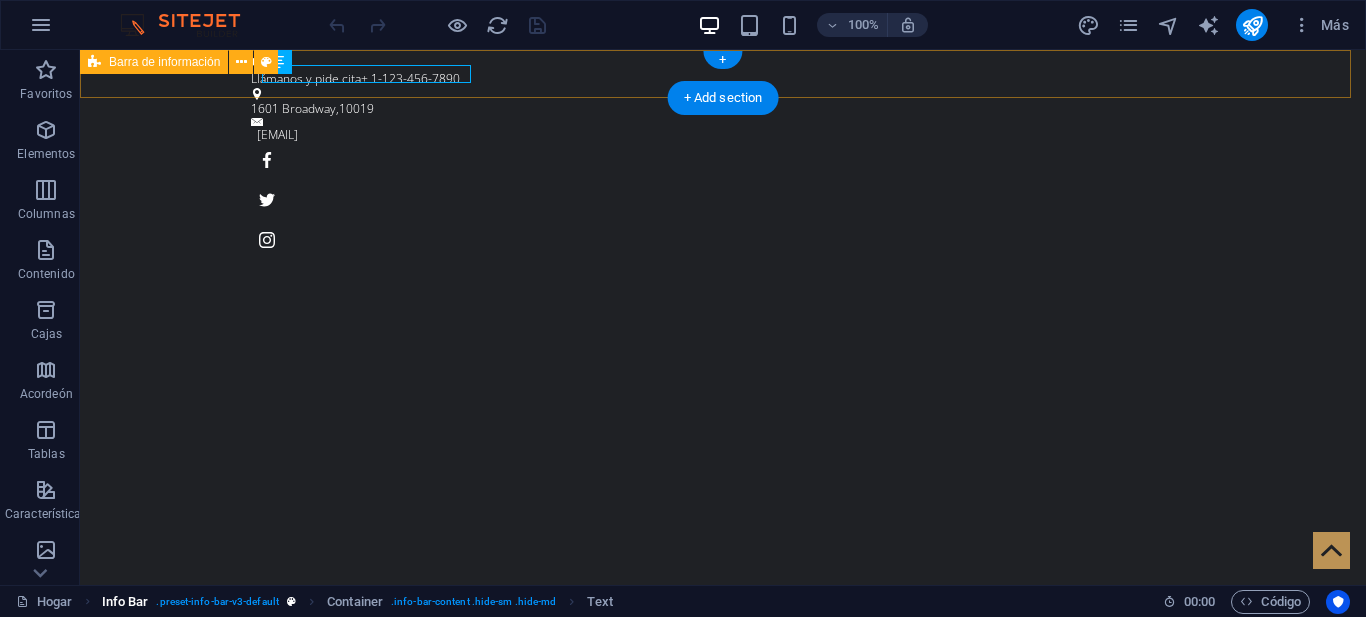 click on ". preset-info-bar-v3-default" at bounding box center [217, 602] 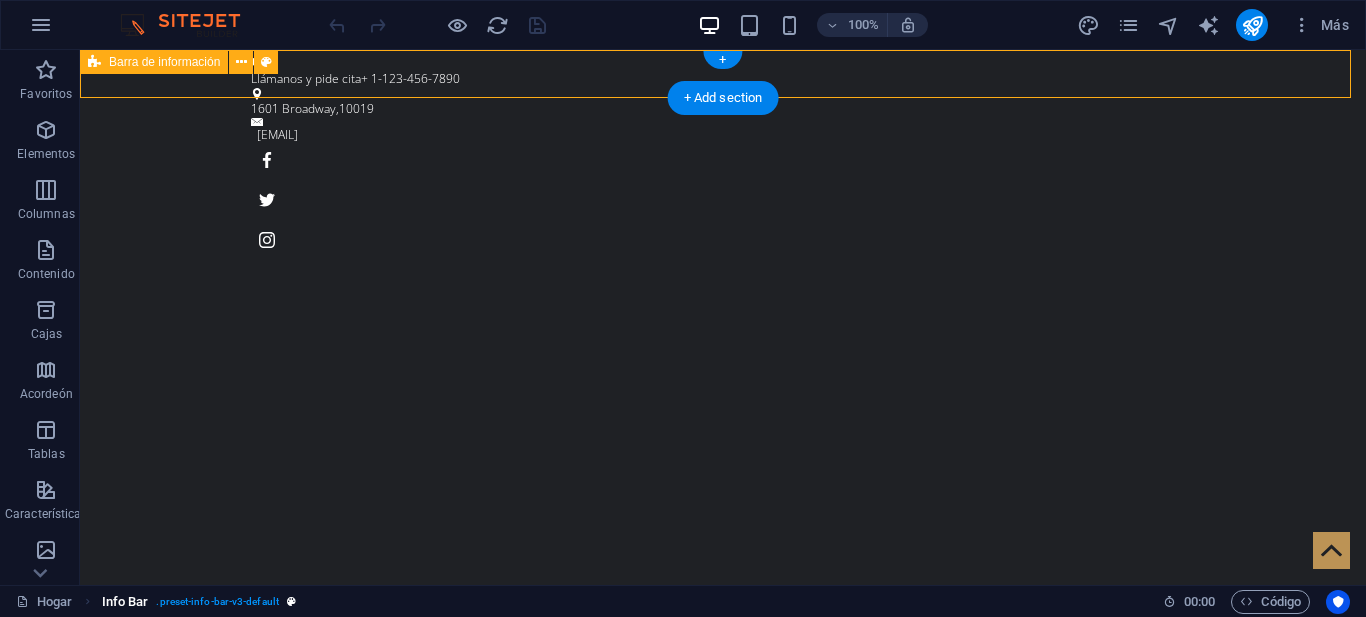 click on ". preset-info-bar-v3-default" at bounding box center [217, 602] 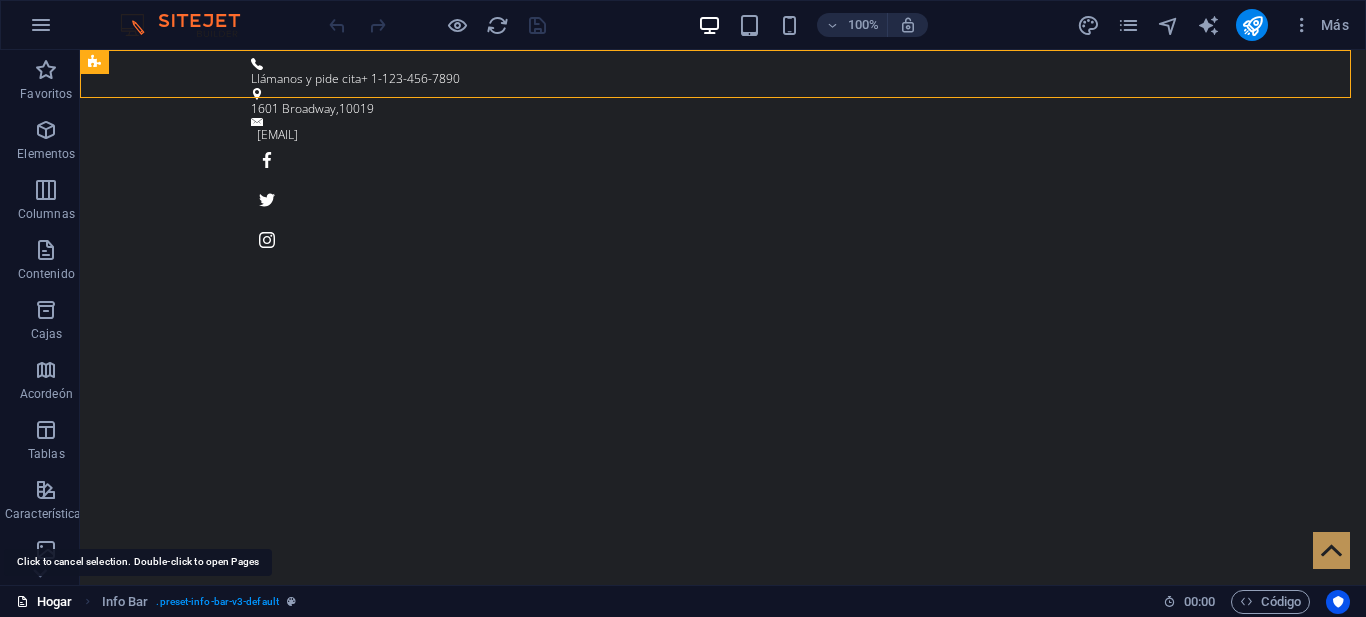 click on "Hogar" at bounding box center (54, 601) 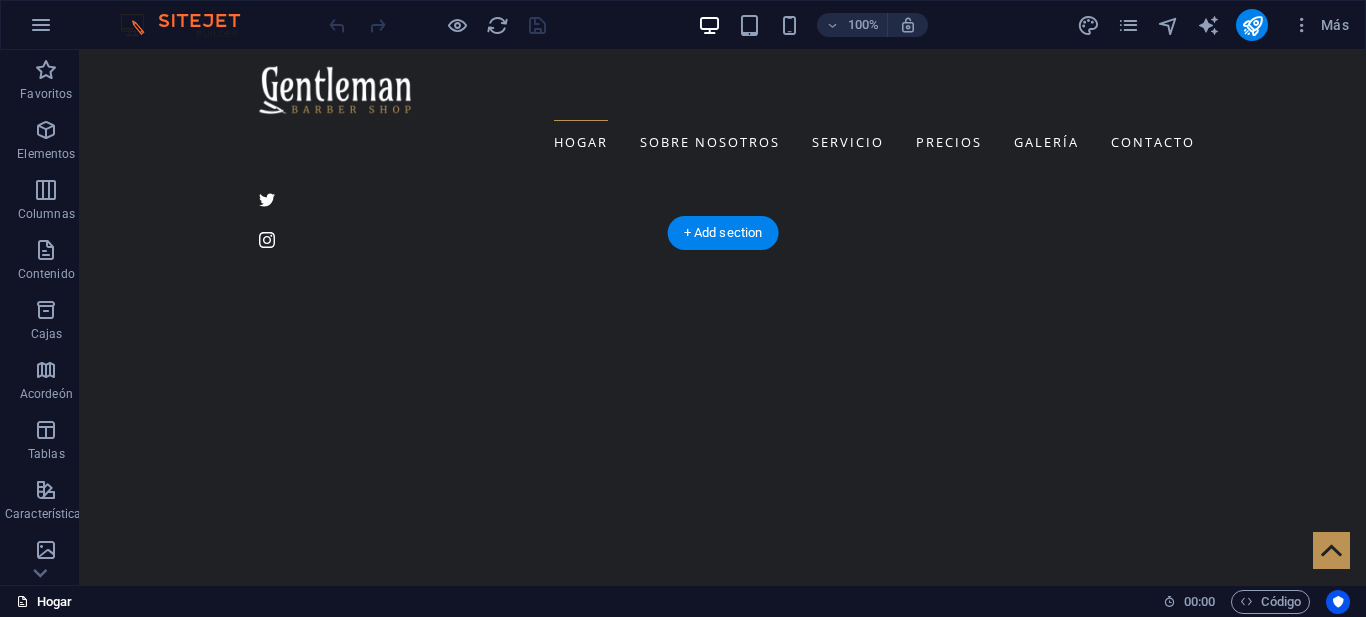 click on "Hogar" at bounding box center [54, 601] 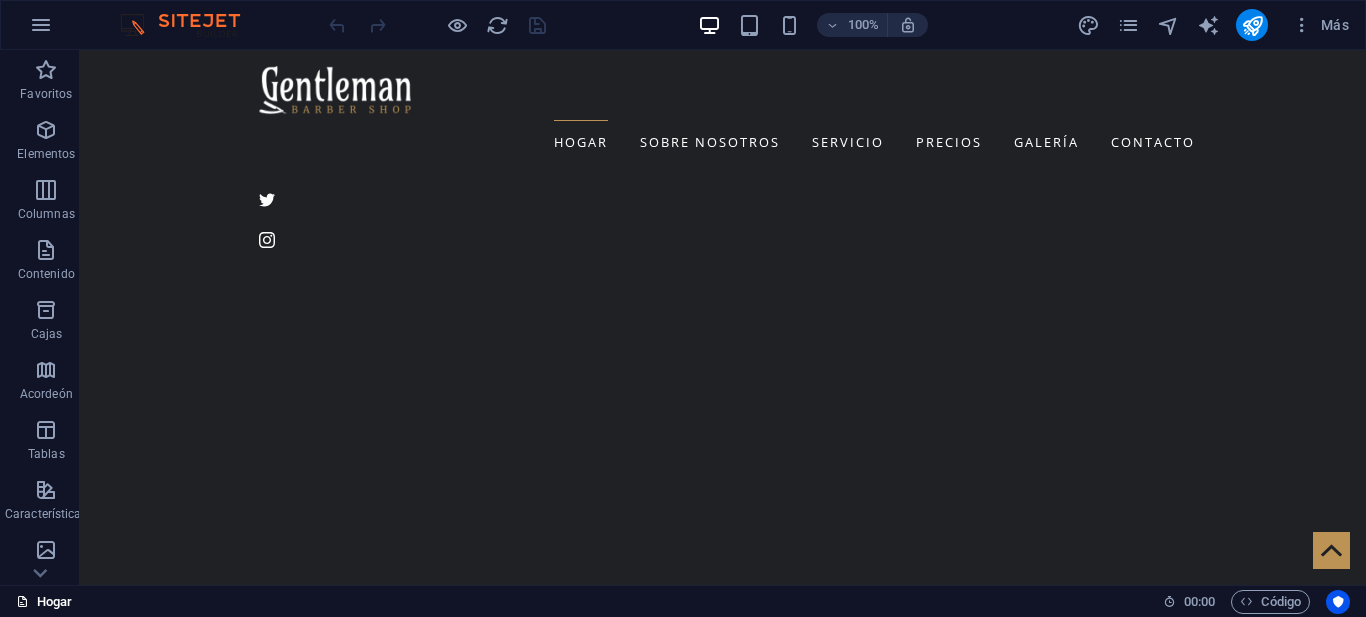 scroll, scrollTop: 1200, scrollLeft: 0, axis: vertical 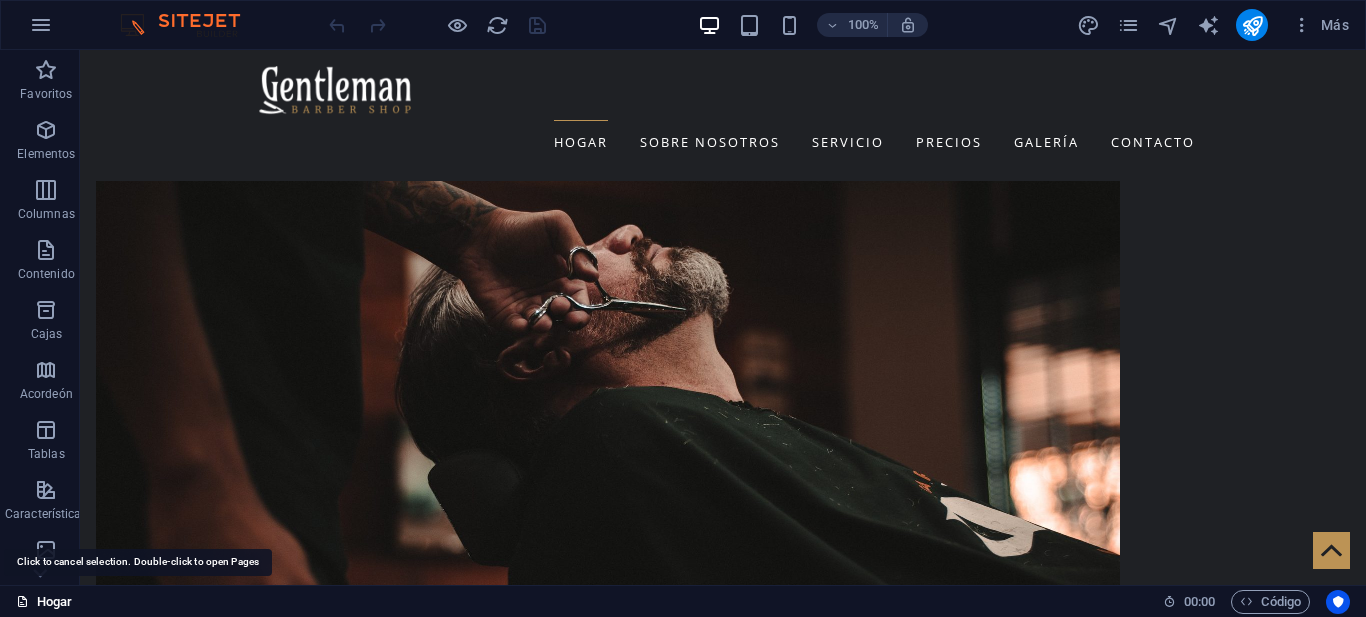 click on "Hogar" at bounding box center [54, 601] 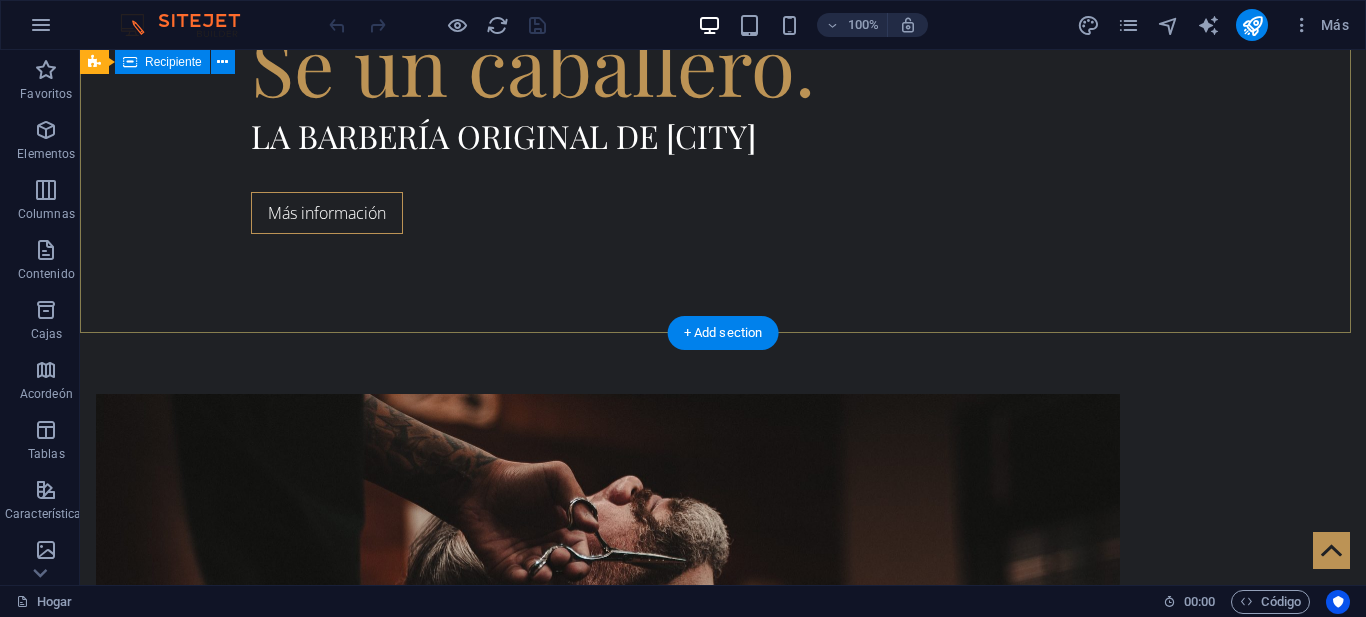 scroll, scrollTop: 0, scrollLeft: 0, axis: both 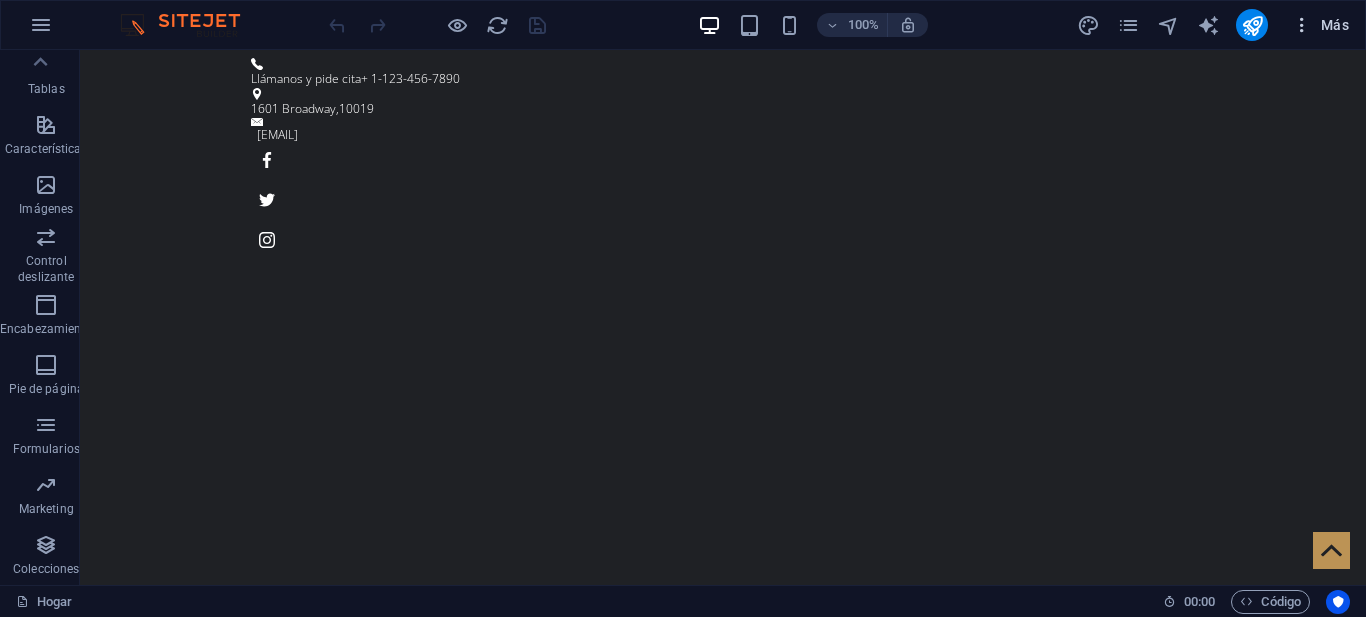 click on "Más" at bounding box center [1335, 25] 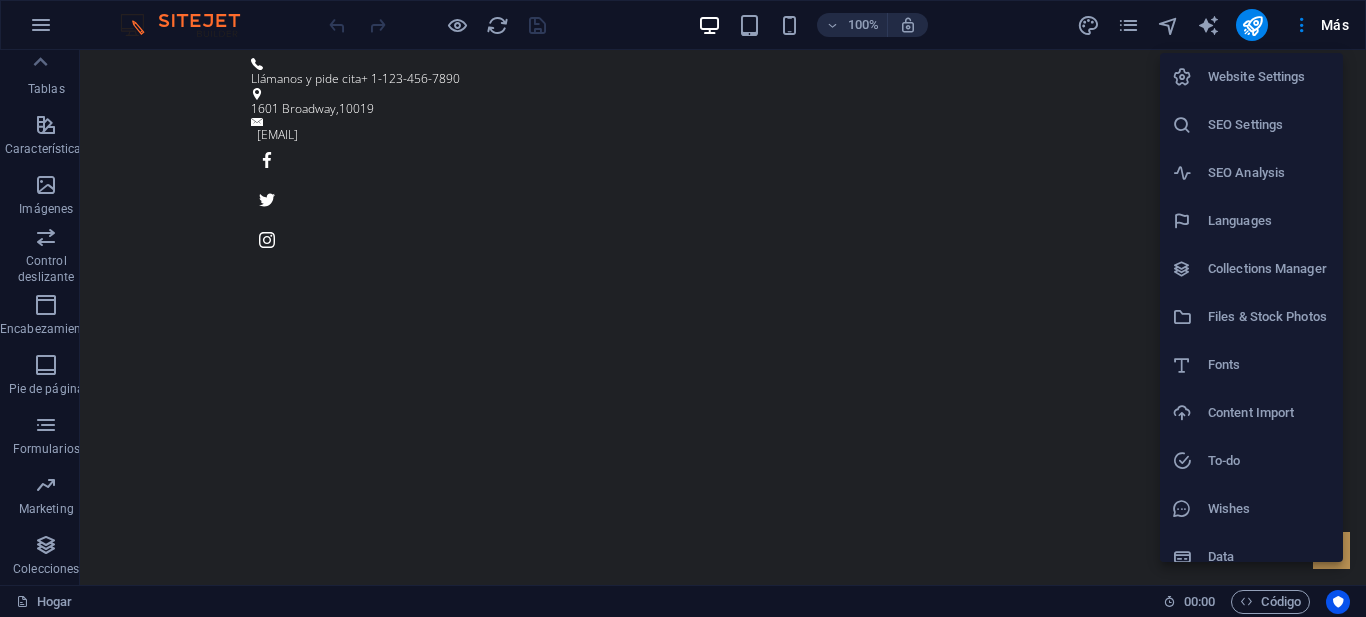 scroll, scrollTop: 19, scrollLeft: 0, axis: vertical 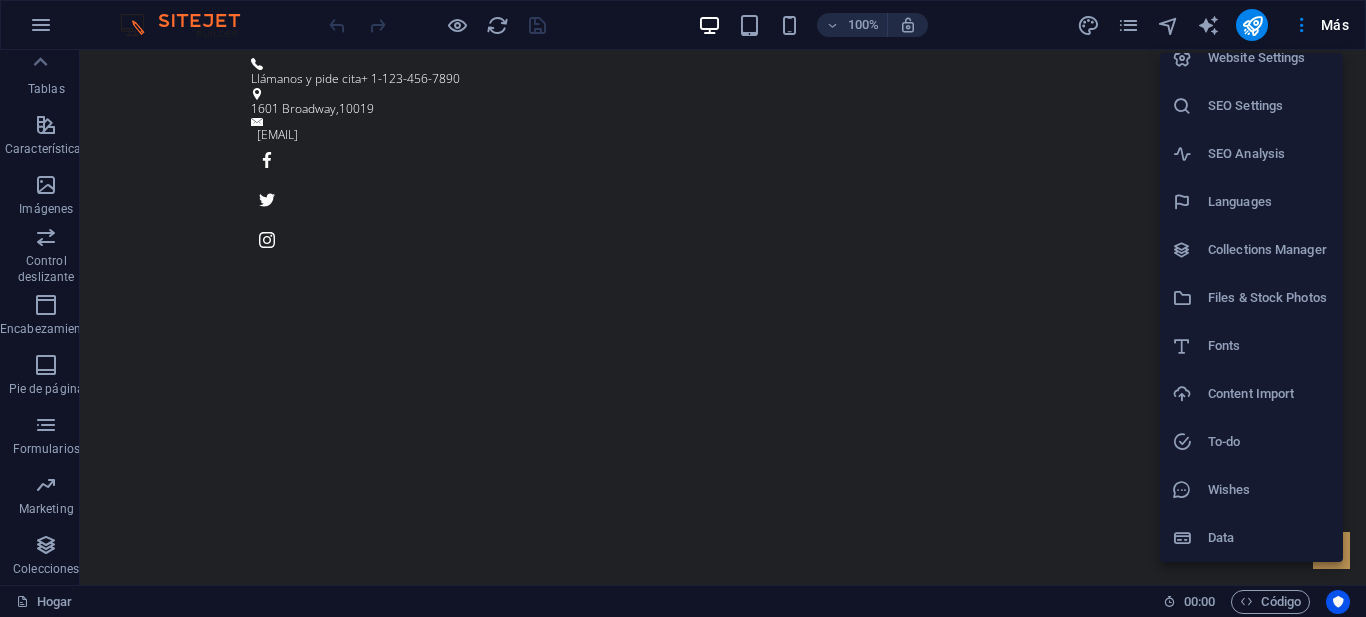 click at bounding box center (683, 308) 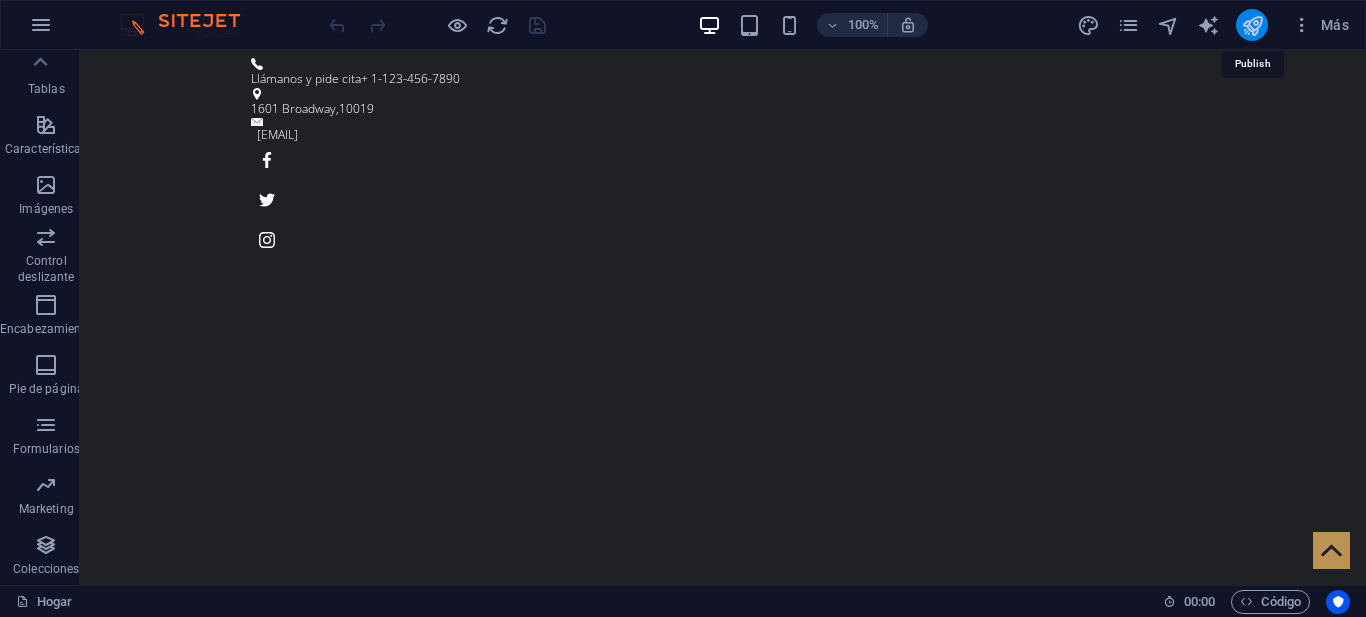 click at bounding box center (1252, 25) 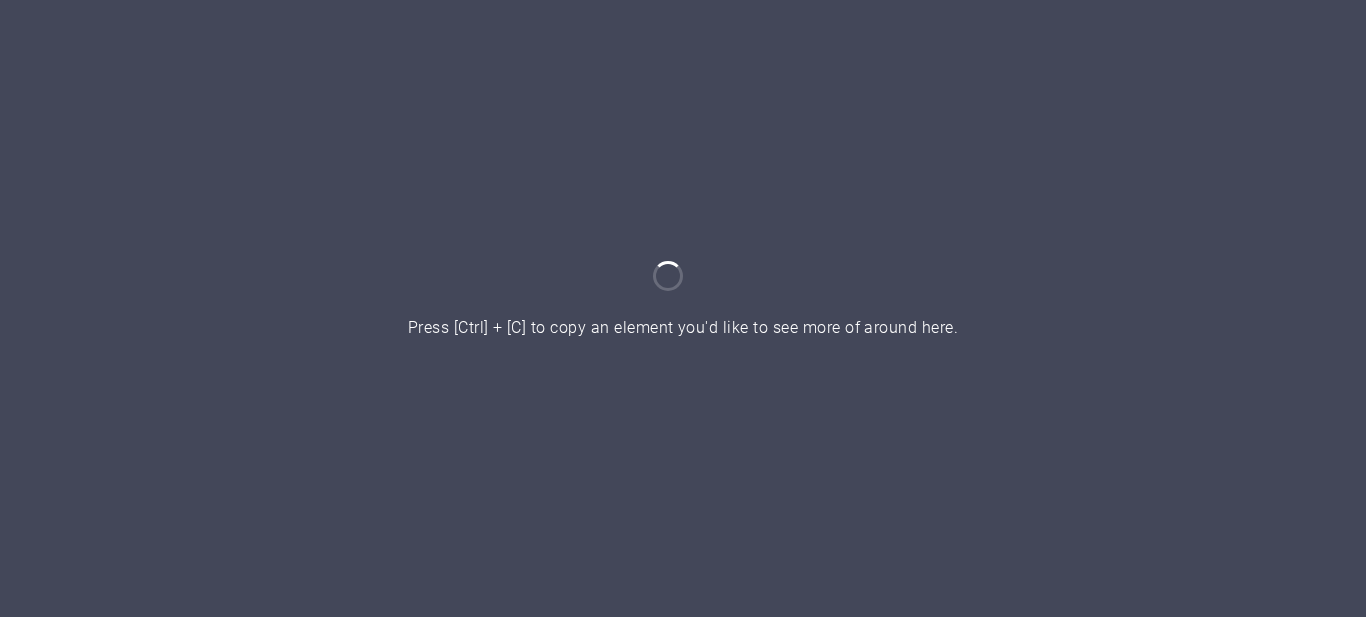 scroll, scrollTop: 0, scrollLeft: 0, axis: both 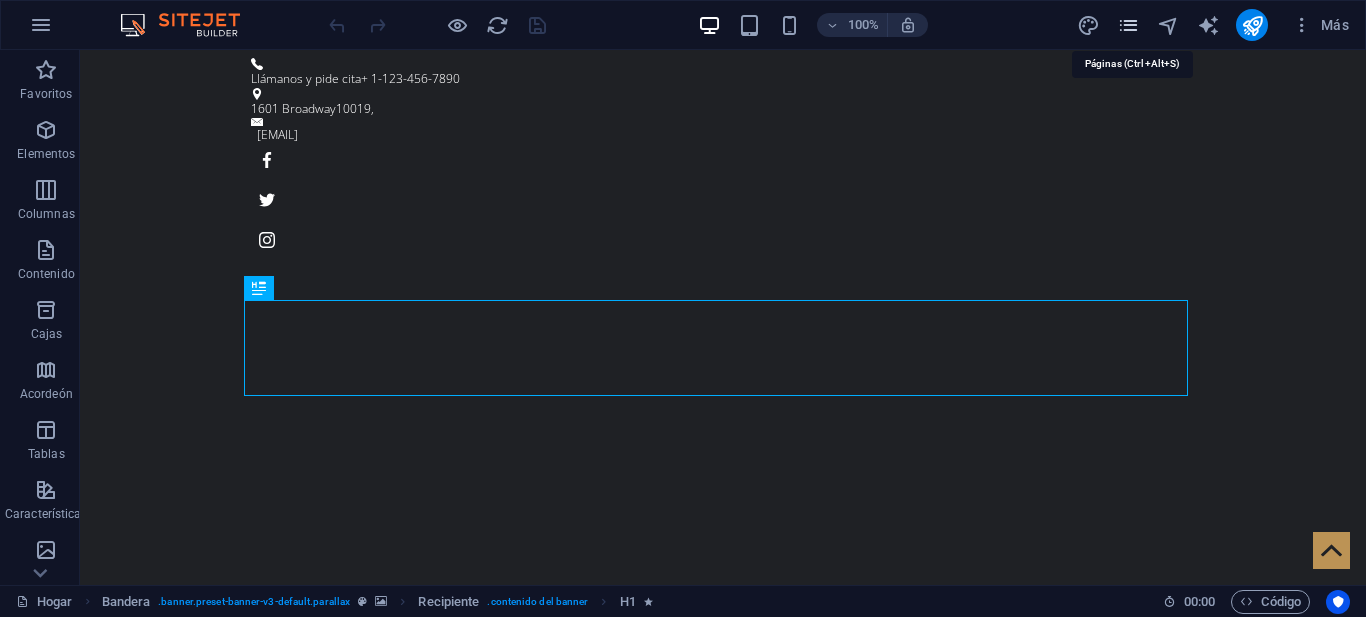 click at bounding box center [1128, 25] 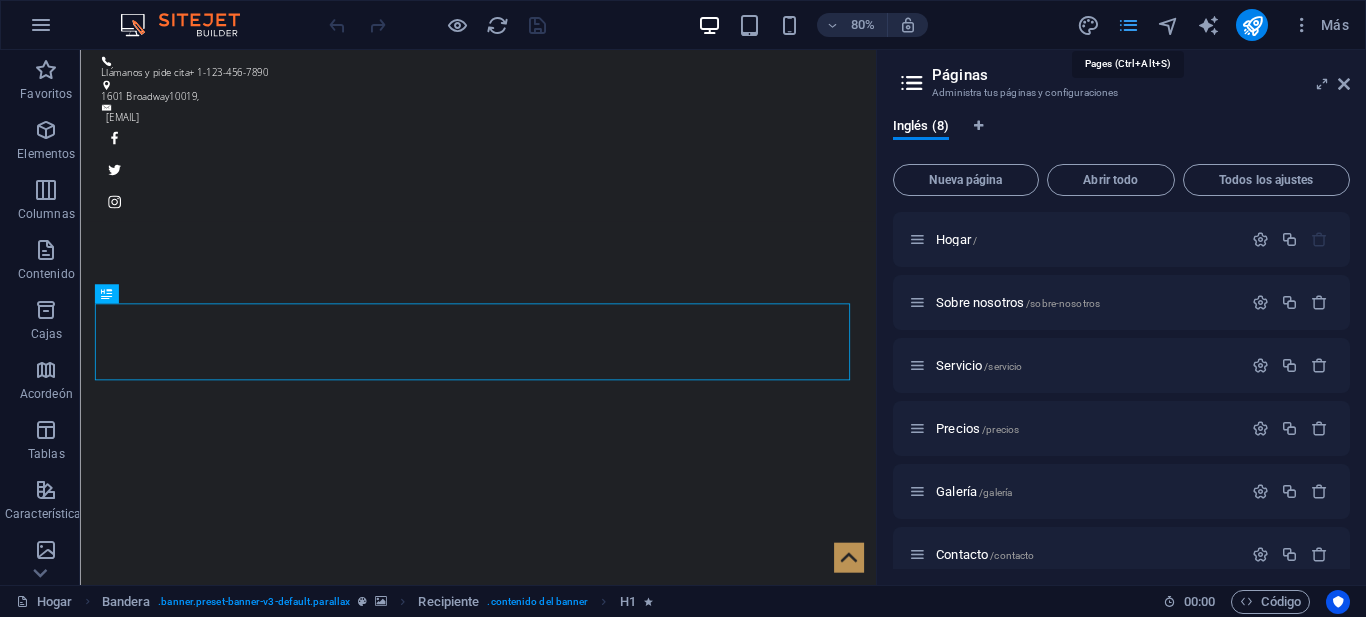 click at bounding box center [1128, 25] 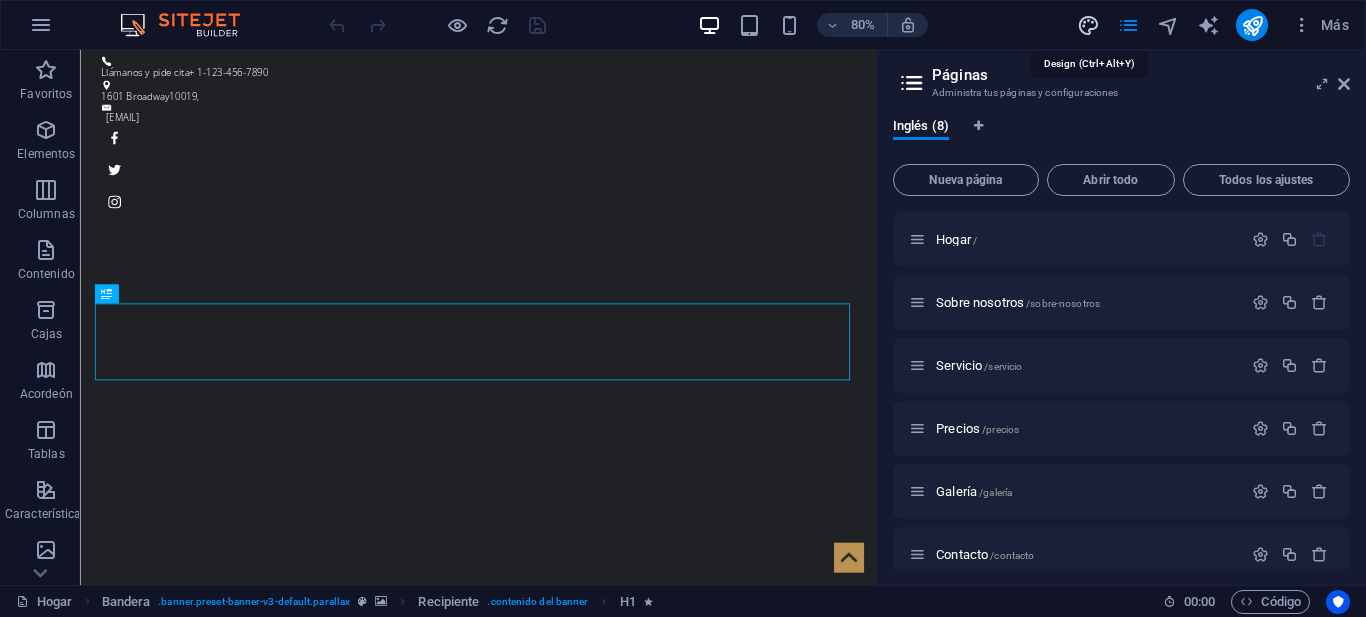 click at bounding box center (1088, 25) 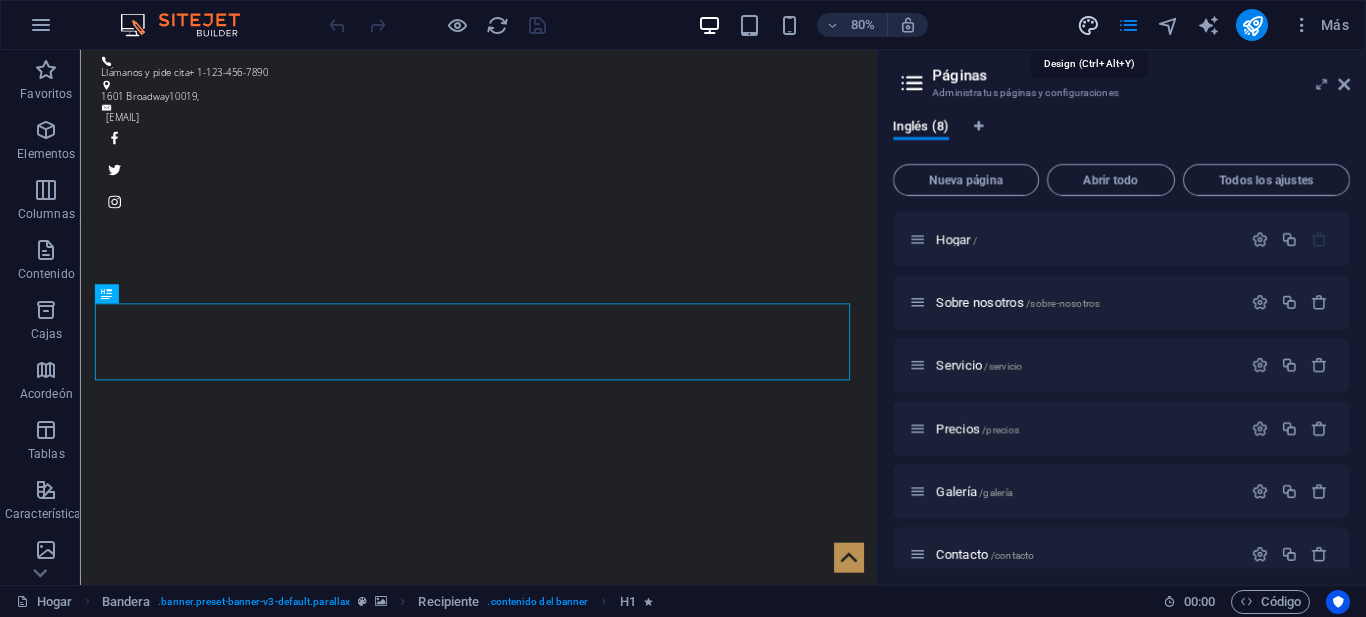 select on "ease-in-out" 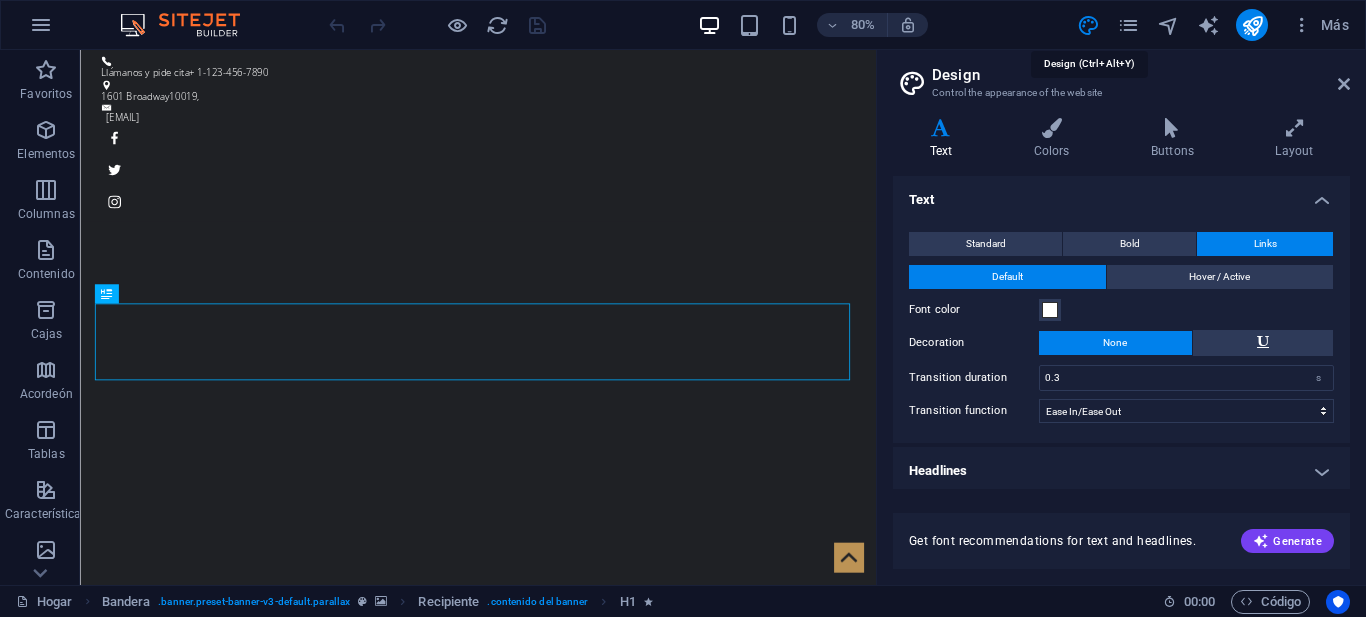 click on "Design Control the appearance of the website Variants  Text  Colors  Buttons  Layout Text Standard Bold Links Font color Font Open Sans Font size 16 rem px Line height 1.5 Font weight To display the font weight correctly, it may need to be enabled.  Manage Fonts Thin, 100 Extra-light, 200 Light, 300 Regular, 400 Medium, 500 Semi-bold, 600 Bold, 700 Extra-bold, 800 Black, 900 Letter spacing 0 rem px Font style Text transform Tt TT tt Text align Font weight To display the font weight correctly, it may need to be enabled.  Manage Fonts Thin, 100 Extra-light, 200 Light, 300 Regular, 400 Medium, 500 Semi-bold, 600 Bold, 700 Extra-bold, 800 Black, 900 Default Hover / Active Font color Font color Decoration None Decoration None Transition duration 0.3 s Transition function Ease Ease In Ease Out Ease In/Ease Out Linear Headlines All H1 / Textlogo H2 H3 H4 H5 H6 Font color Font Playfair Display Line height 1.5 Font weight To display the font weight correctly, it may need to be enabled.  Manage Fonts Thin, 100 0 rem px" at bounding box center (1121, 317) 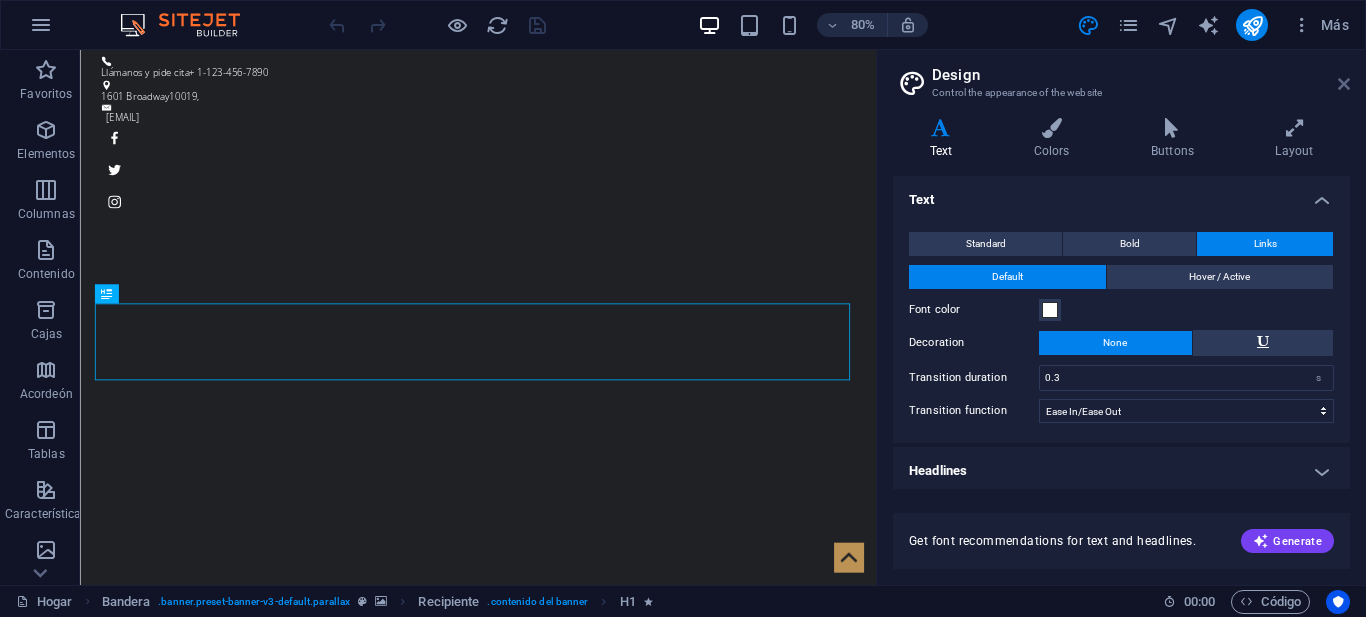 click at bounding box center (1344, 84) 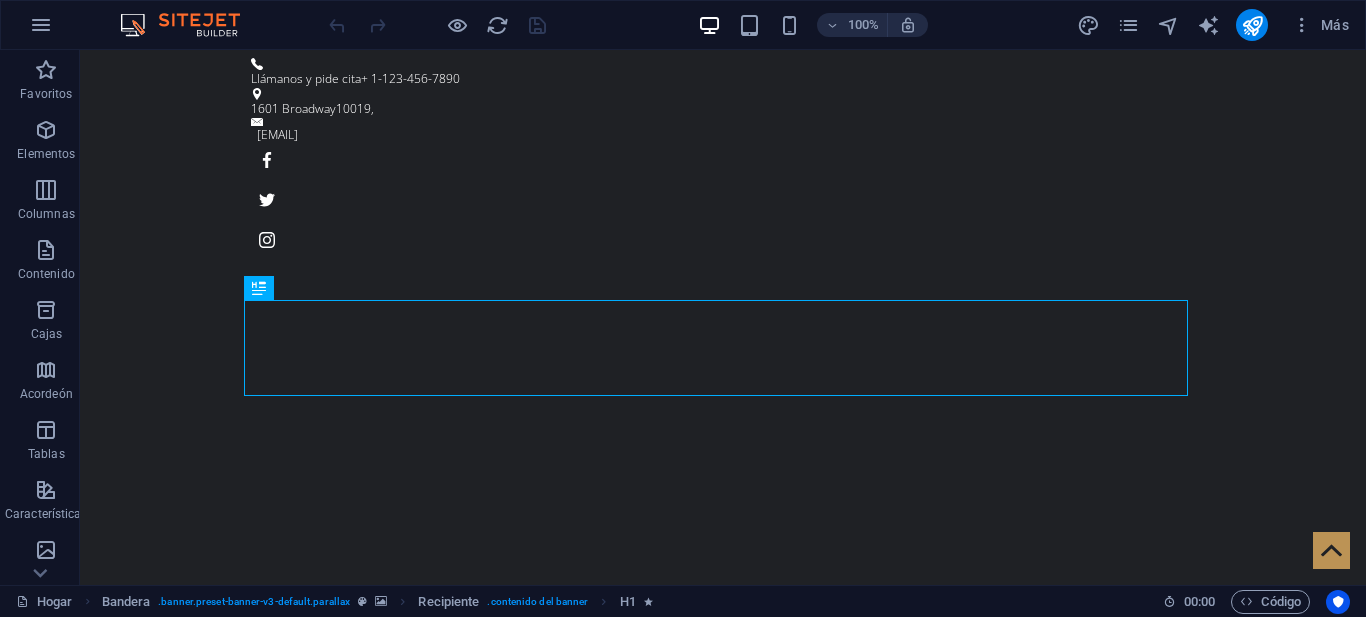 click at bounding box center (190, 25) 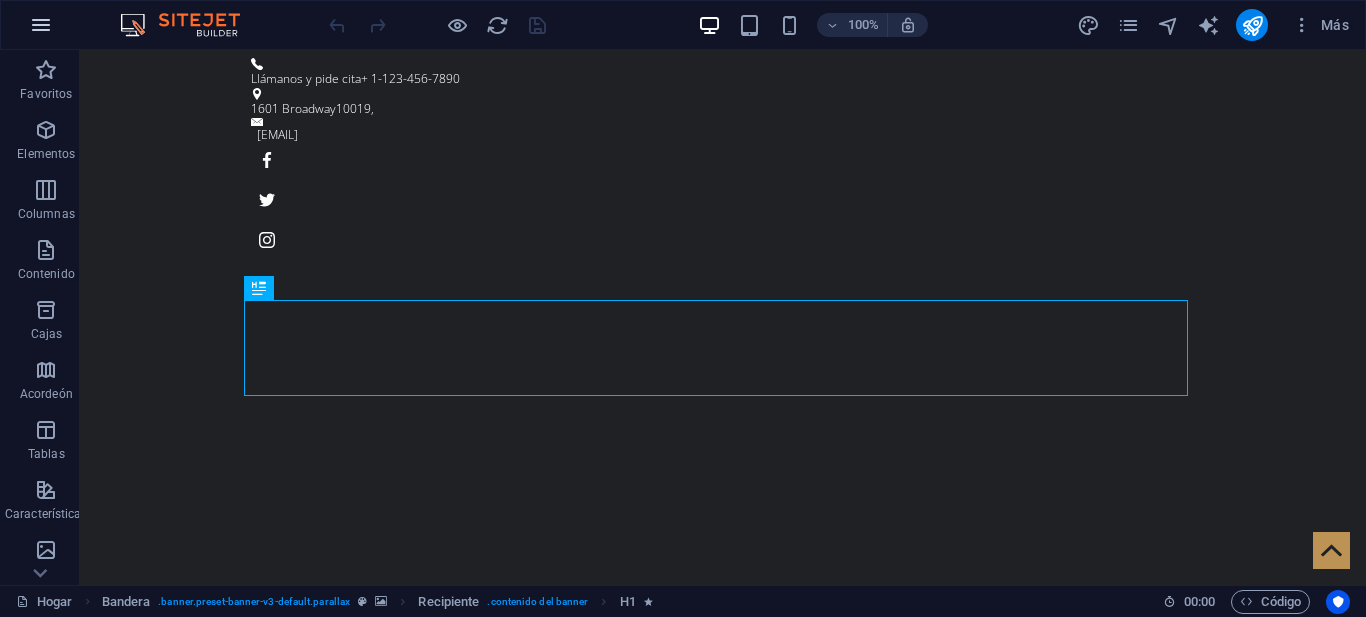 click at bounding box center [41, 25] 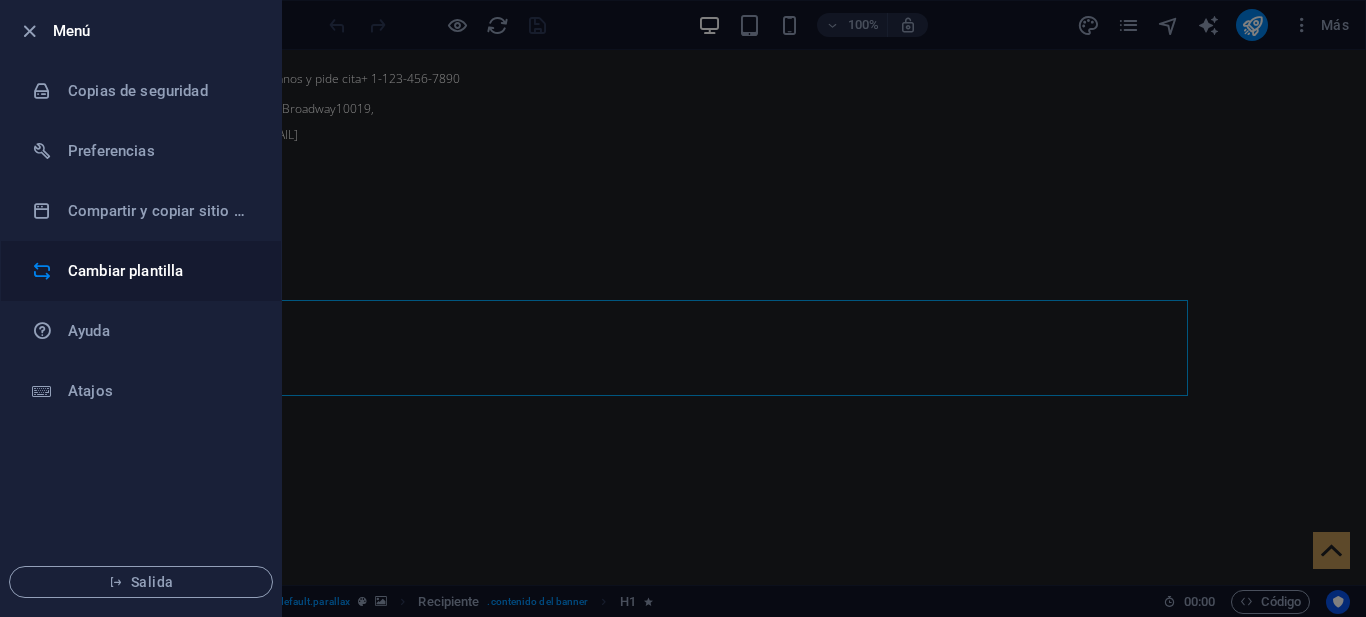 click on "Cambiar plantilla" at bounding box center (125, 271) 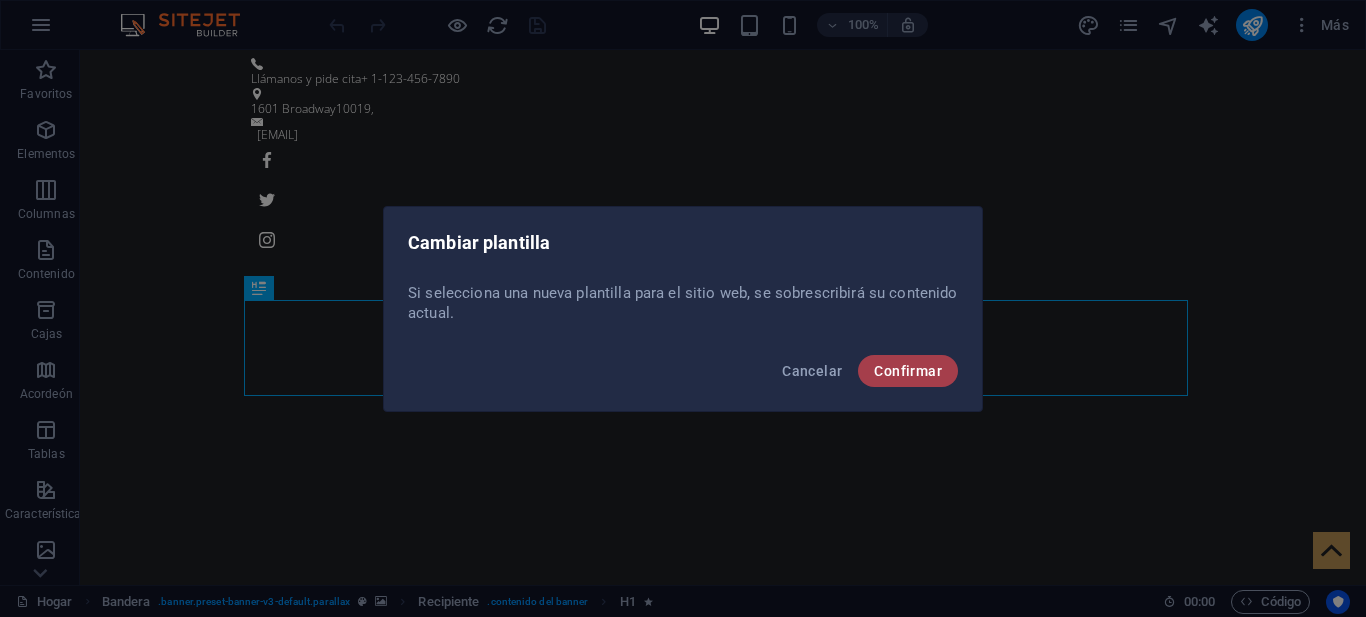 click on "Confirmar" at bounding box center (908, 371) 